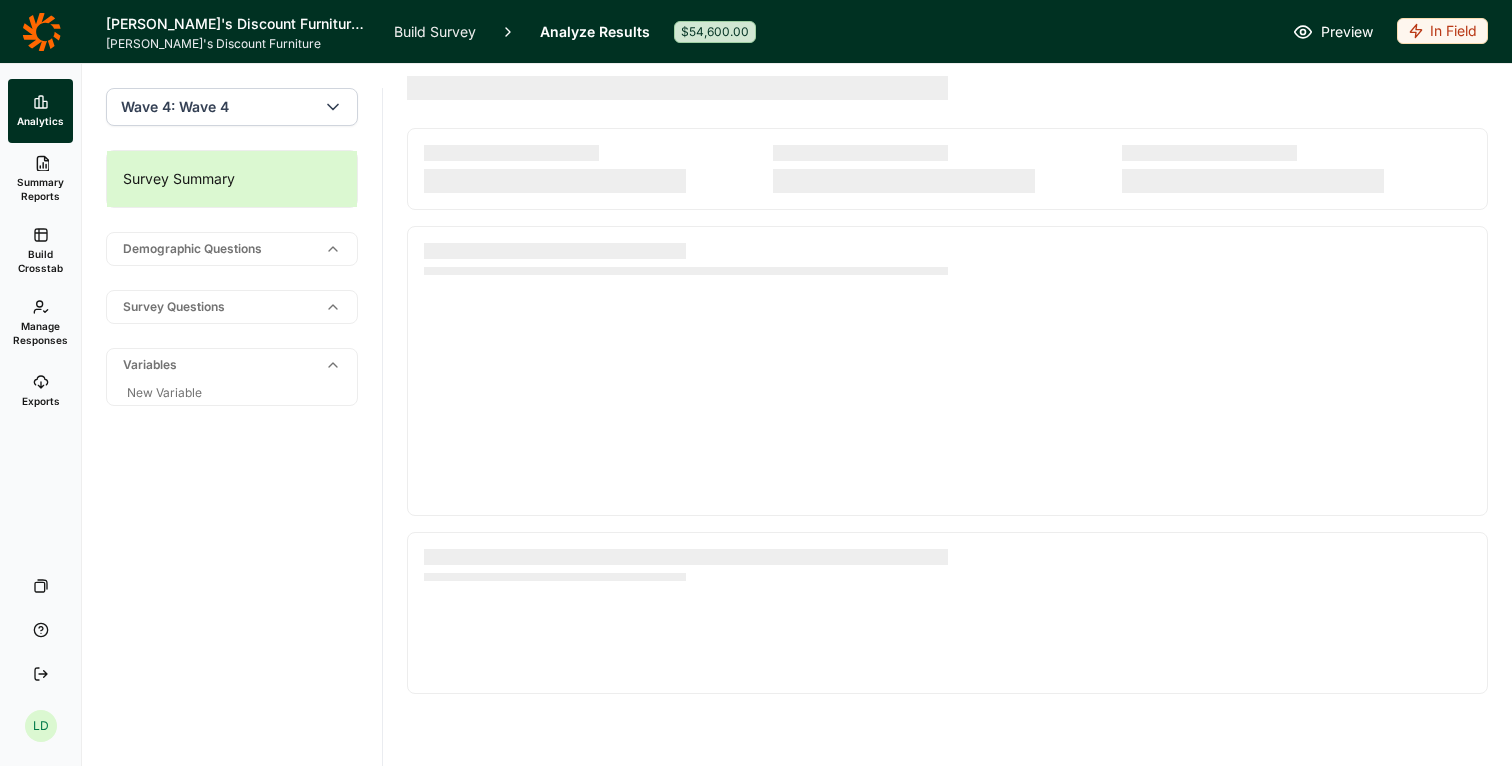 scroll, scrollTop: 0, scrollLeft: 0, axis: both 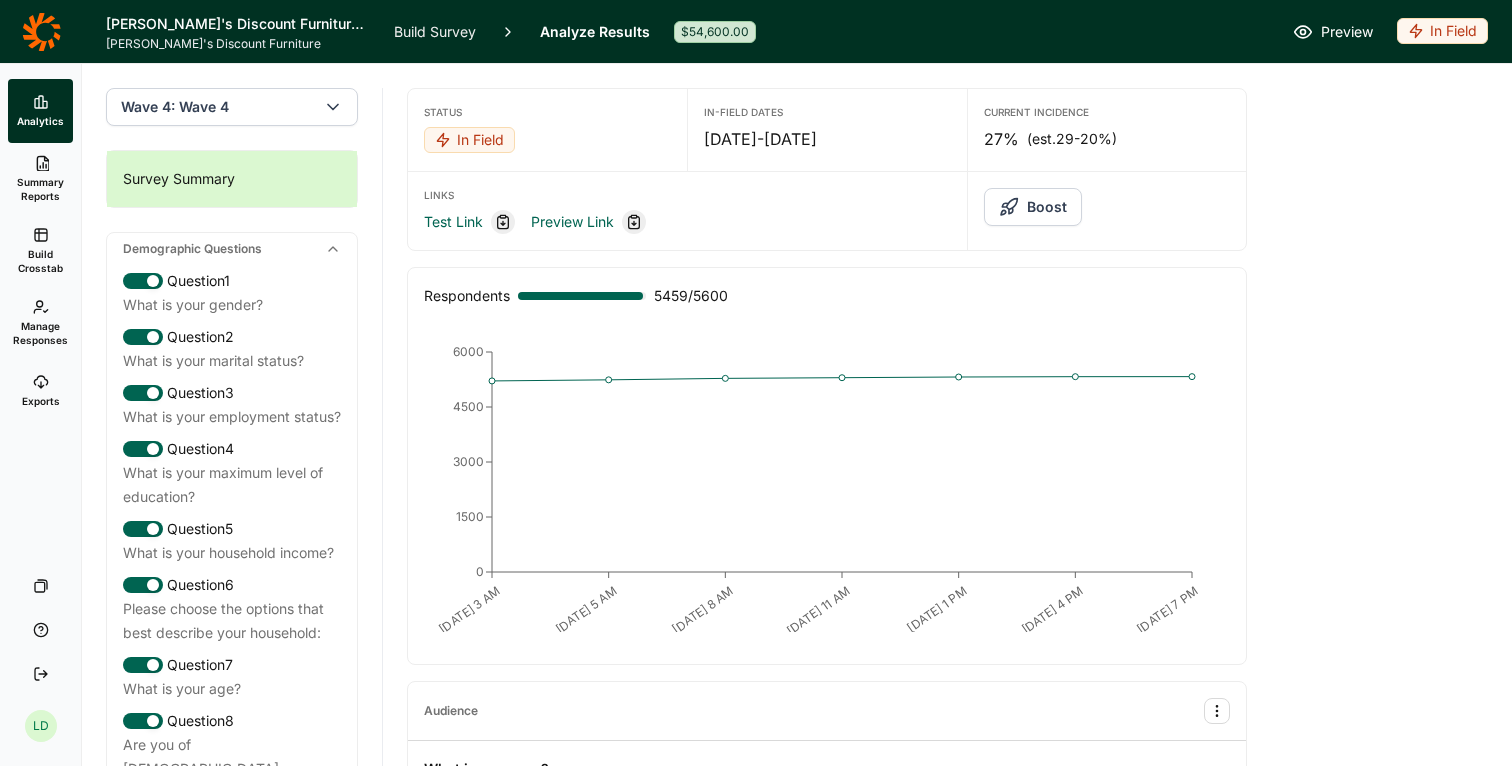 click 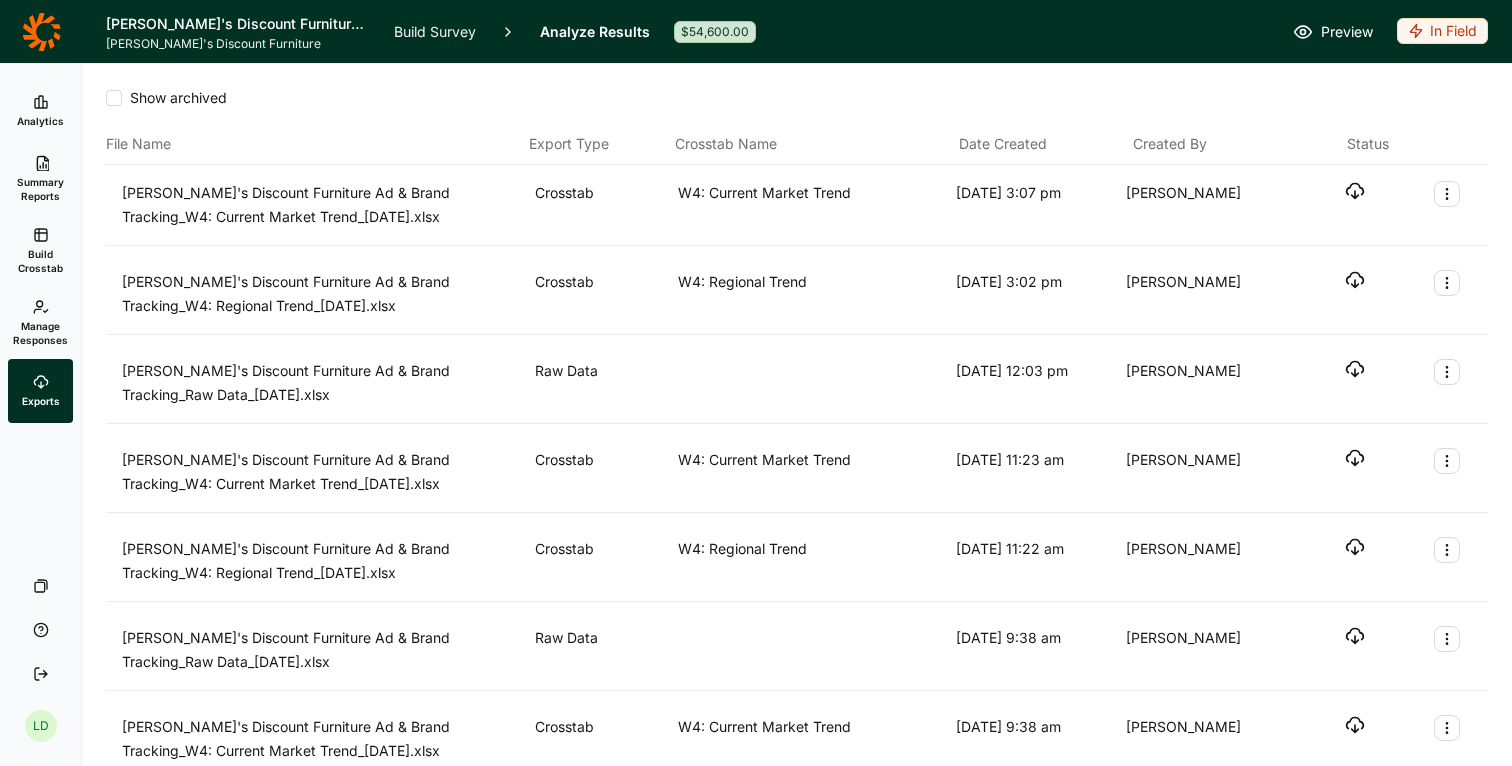 click 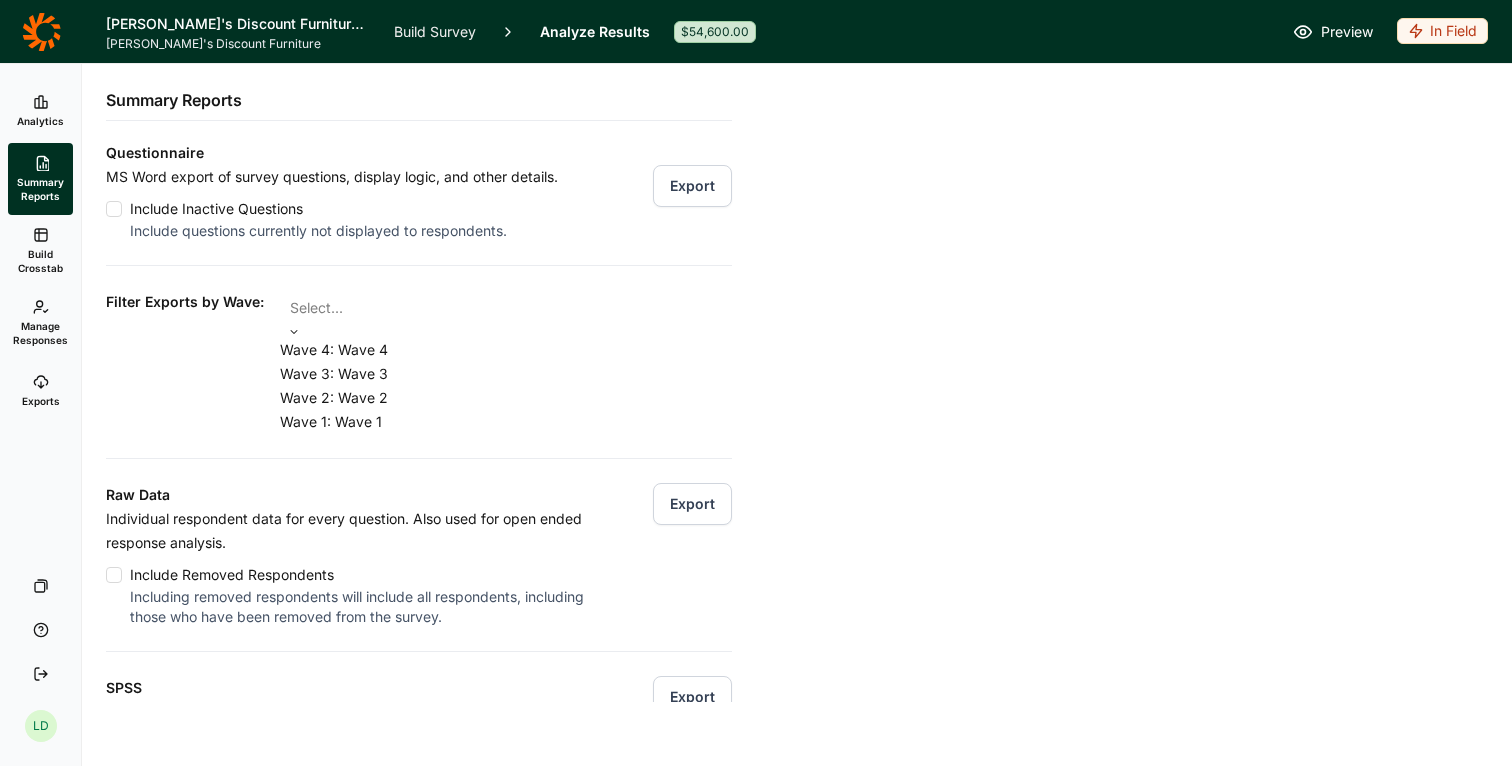 click at bounding box center (506, 308) 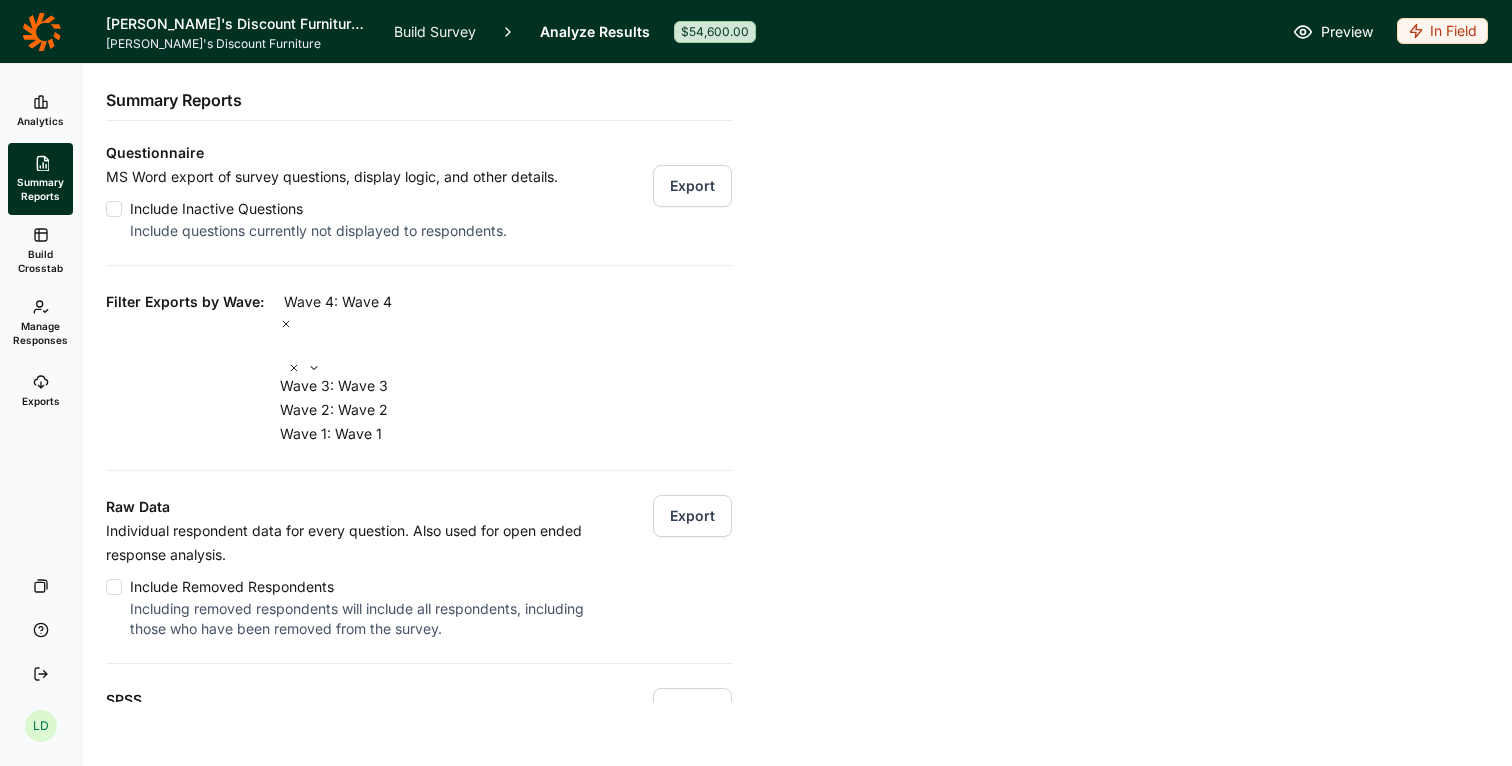 click on "Questionnaire MS Word export of survey questions, display logic, and other details. Include Inactive Questions Include questions currently not displayed to respondents. Export Filter Exports by Wave: option Wave 4: Wave 4, selected. Wave 3: Wave 3, 1 of 3. 3 results available. Use Up and Down to choose options, press Enter to select the currently focused option, press Escape to exit the menu, press Tab to select the option and exit the menu. Wave 4: Wave 4 Wave 3: Wave 3 Wave 2: Wave 2 Wave 1: Wave 1 Raw Data Individual respondent data for every question. Also used for open ended response analysis. Include Removed Respondents Including removed respondents will include all respondents, including those who have been removed from the survey. Export SPSS Formatted for SPSS use. Export Survey Summary Simple question-by-question summary of data results. Export Survey Detail Report listing respondent disqualifications, including reasons and associated questions. Export" at bounding box center (419, 547) 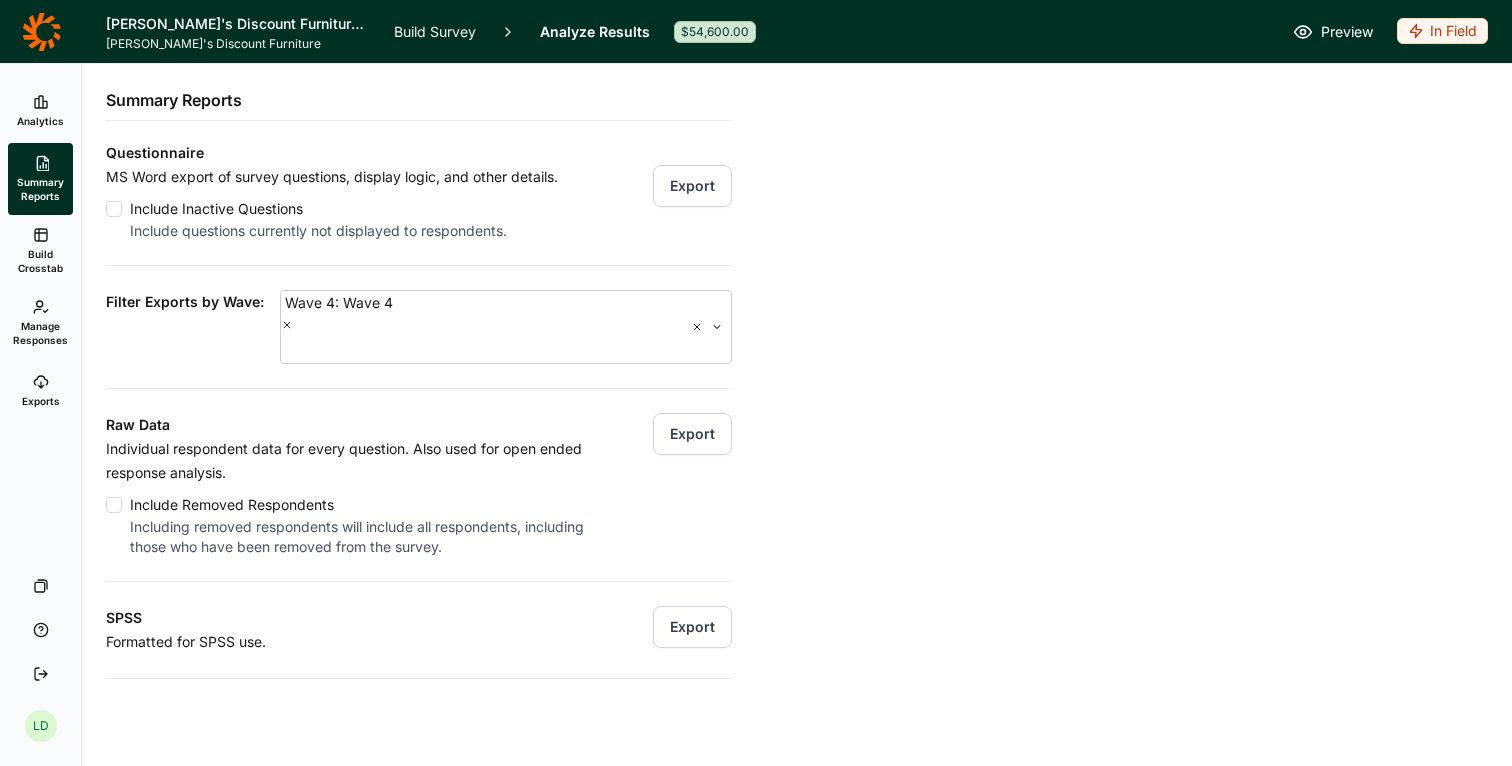 click on "Export" at bounding box center [692, 434] 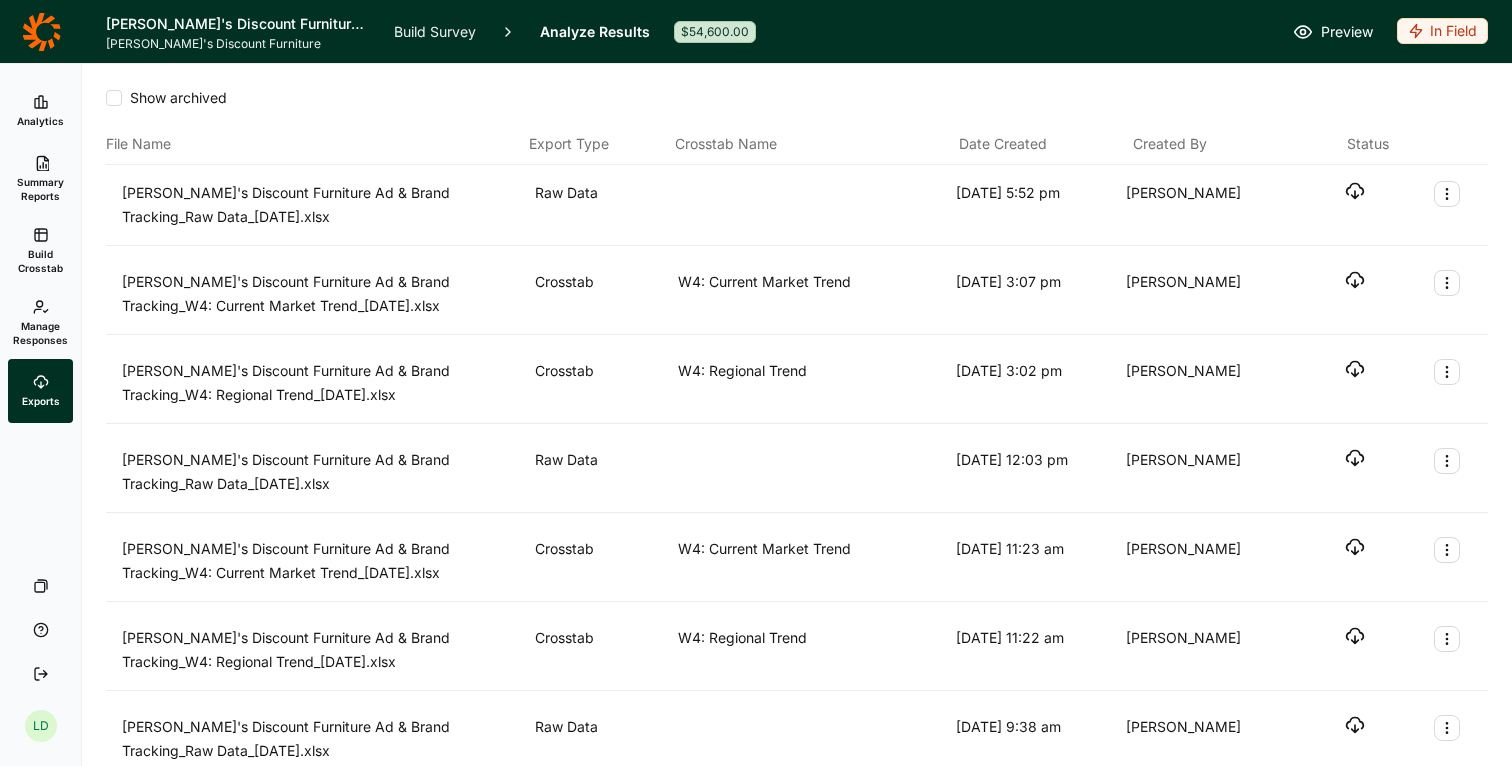 click 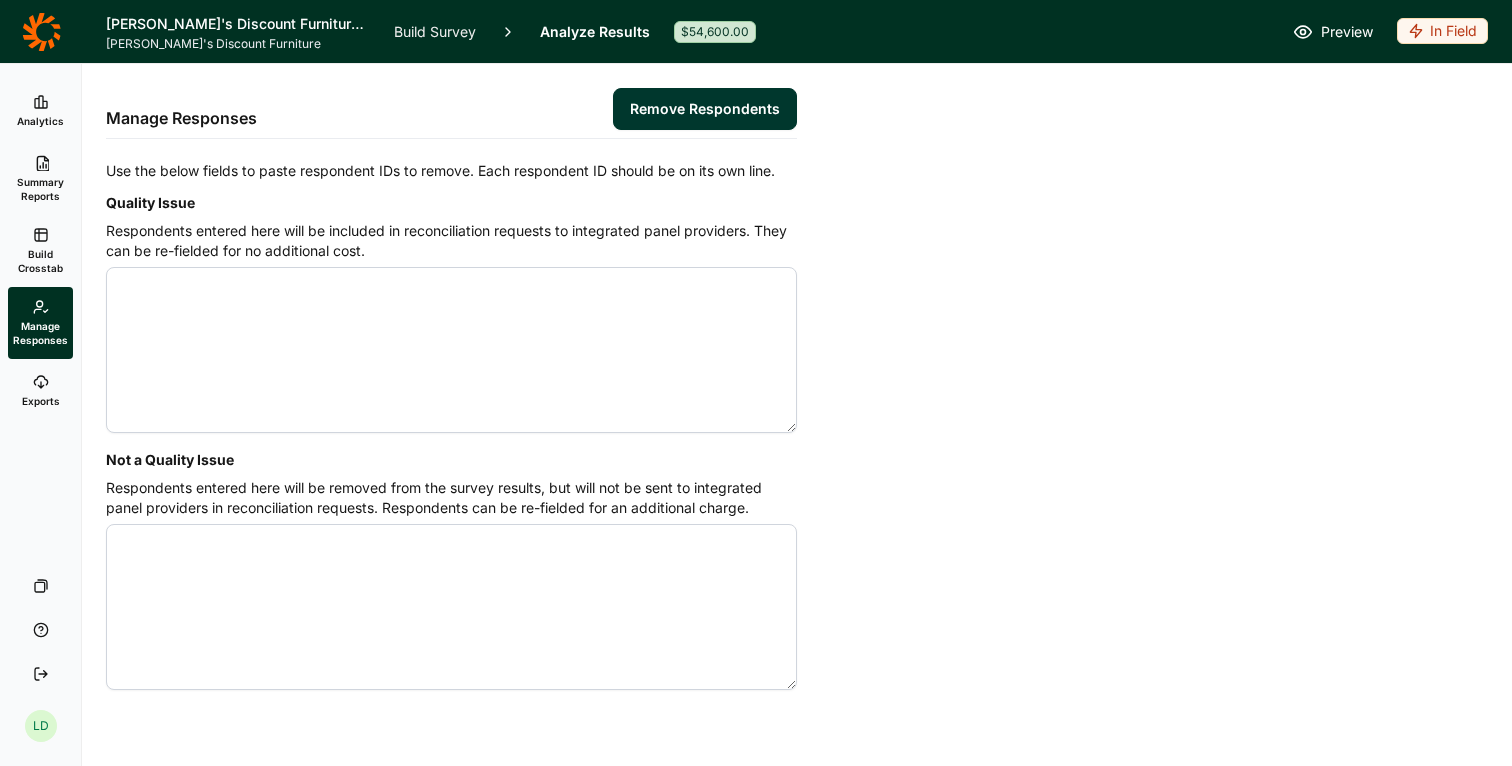 click on "Not a Quality Issue" at bounding box center (451, 607) 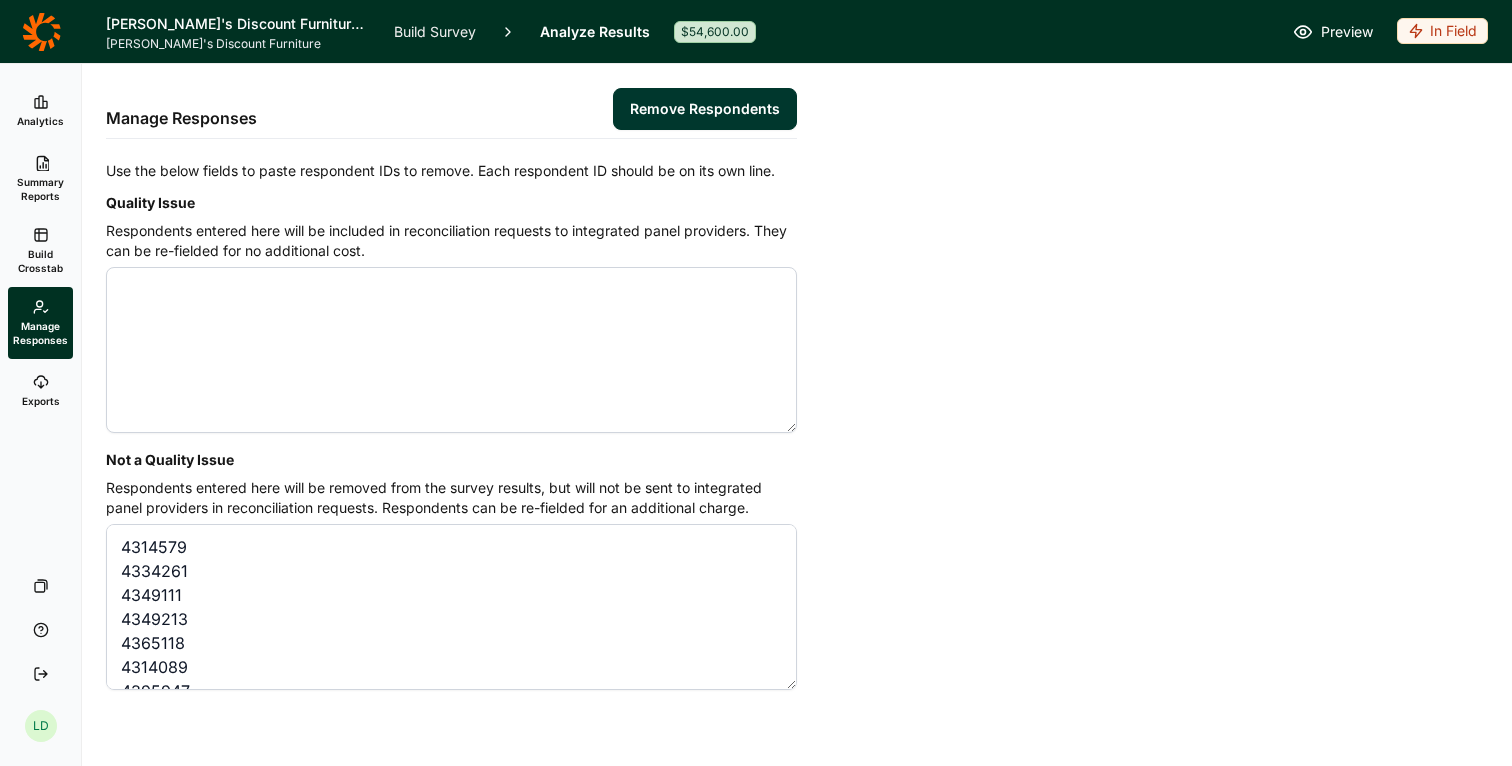 scroll, scrollTop: 755, scrollLeft: 0, axis: vertical 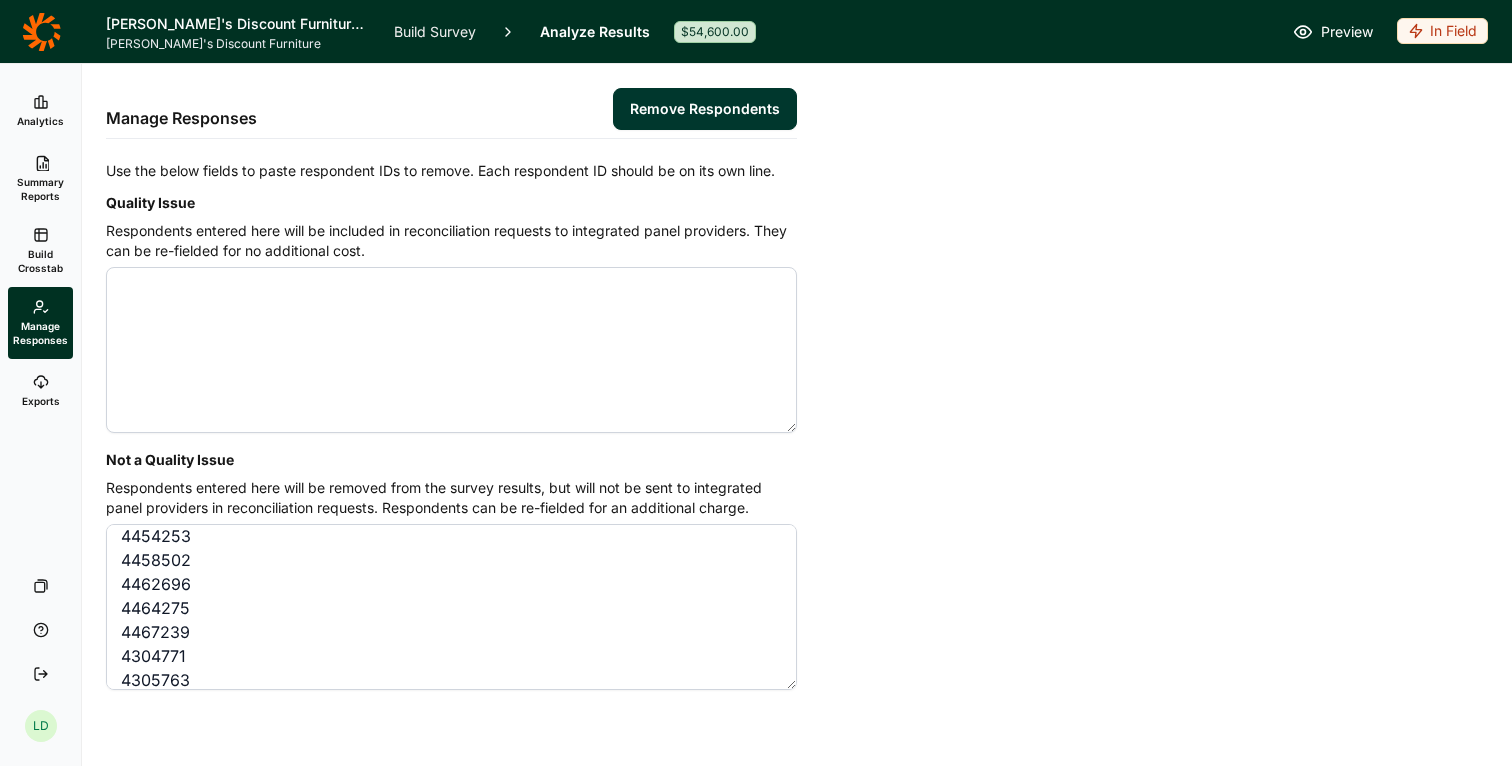 click on "Remove Respondents" at bounding box center [705, 109] 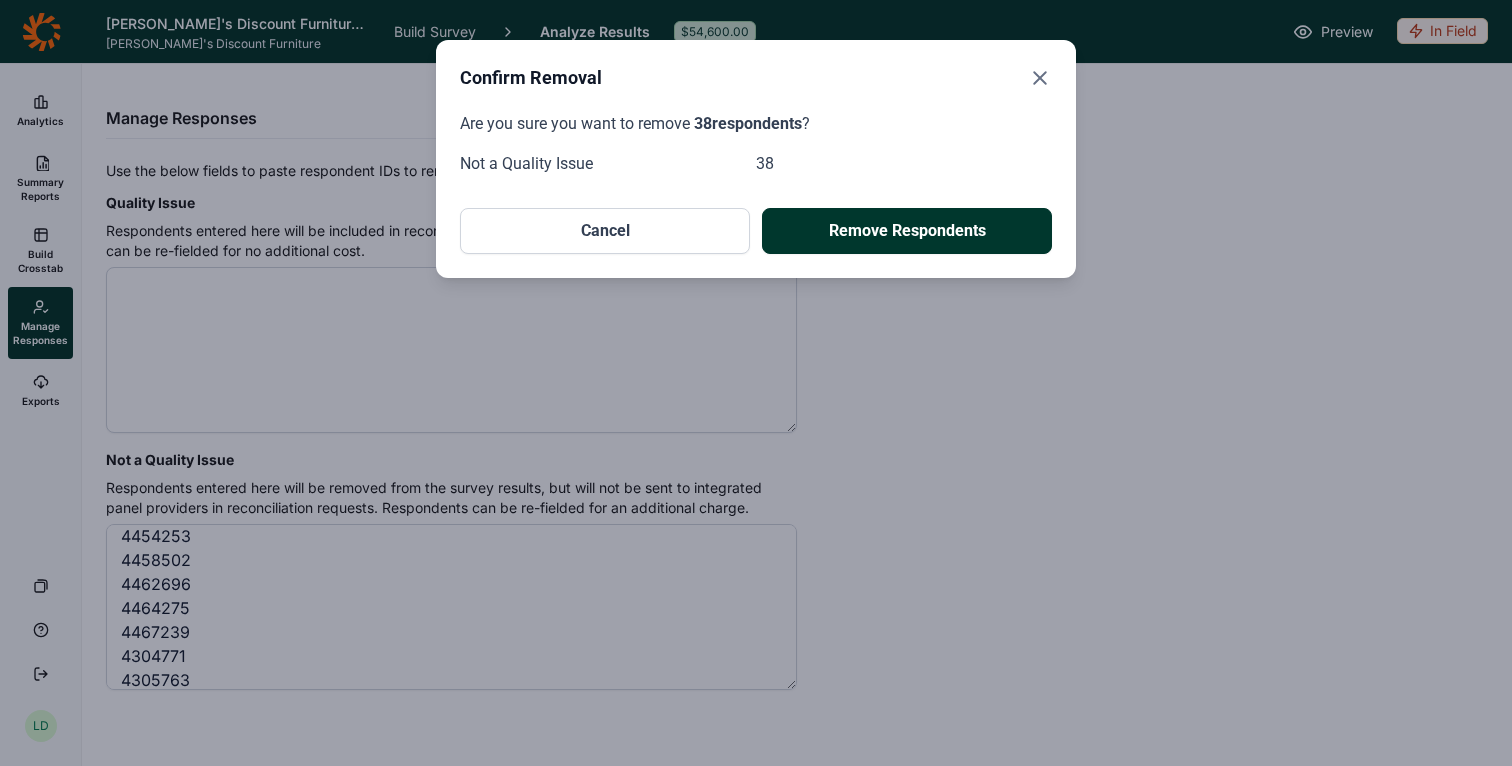 click on "Remove Respondents" at bounding box center [907, 231] 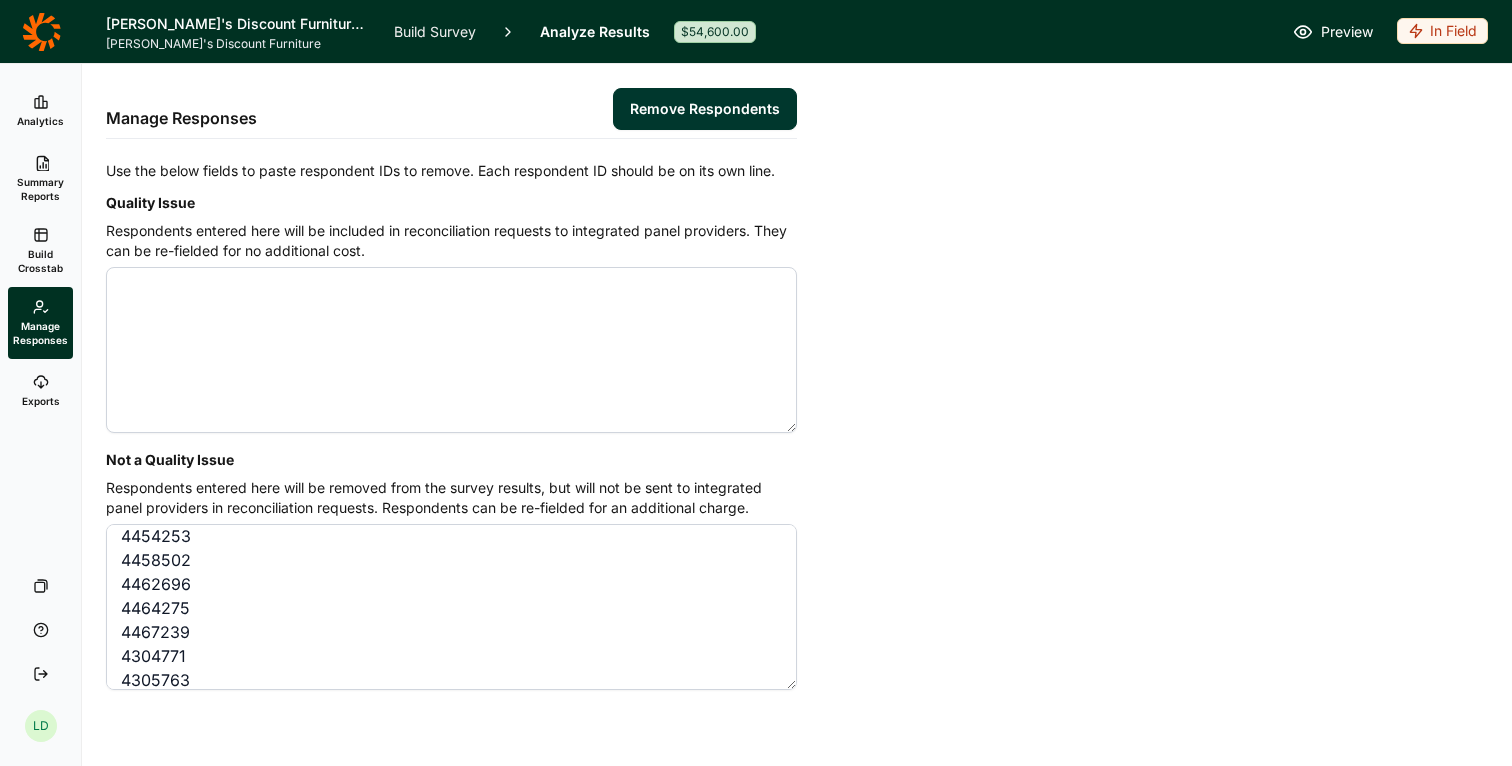 drag, startPoint x: 318, startPoint y: 614, endPoint x: 255, endPoint y: 561, distance: 82.32861 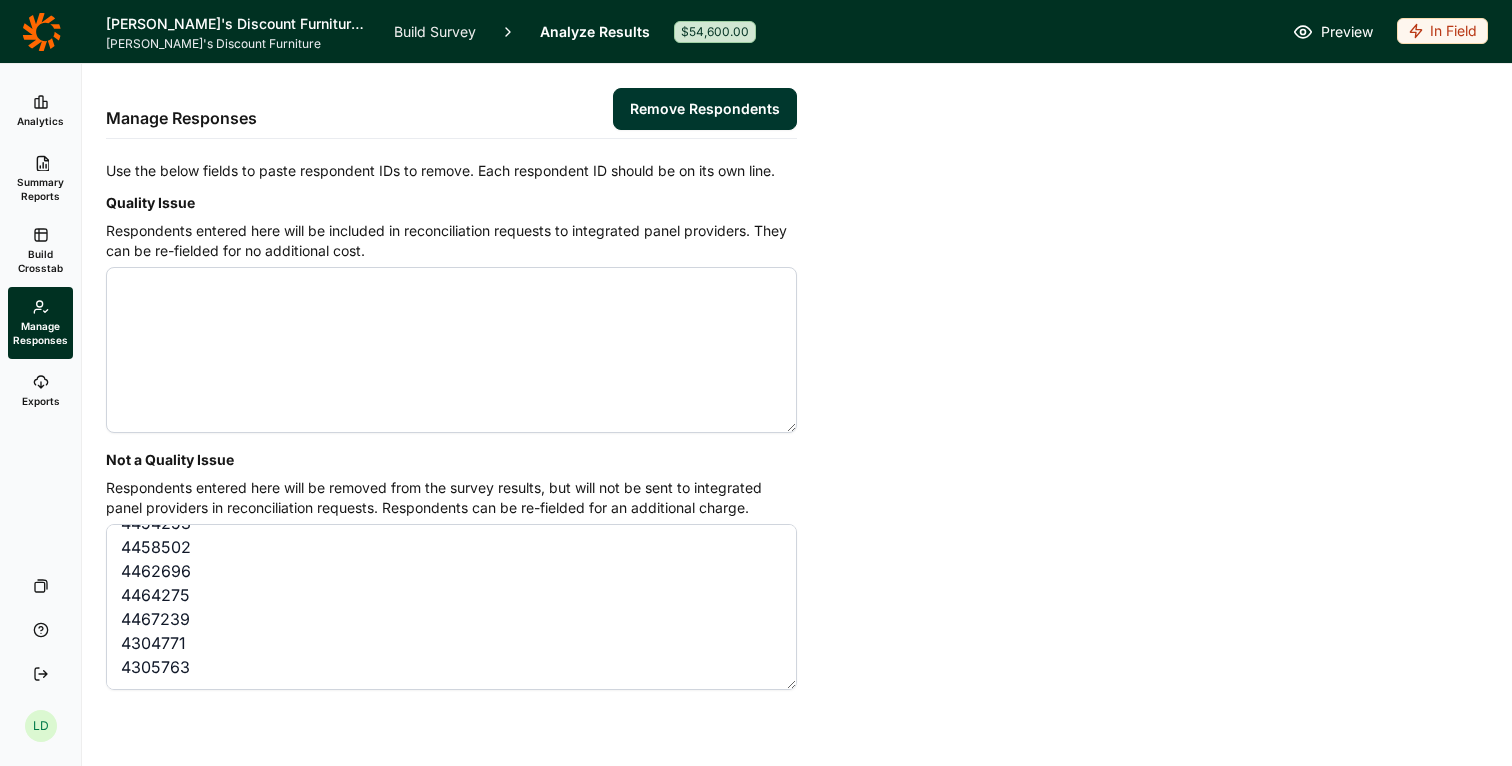 scroll, scrollTop: 27, scrollLeft: 0, axis: vertical 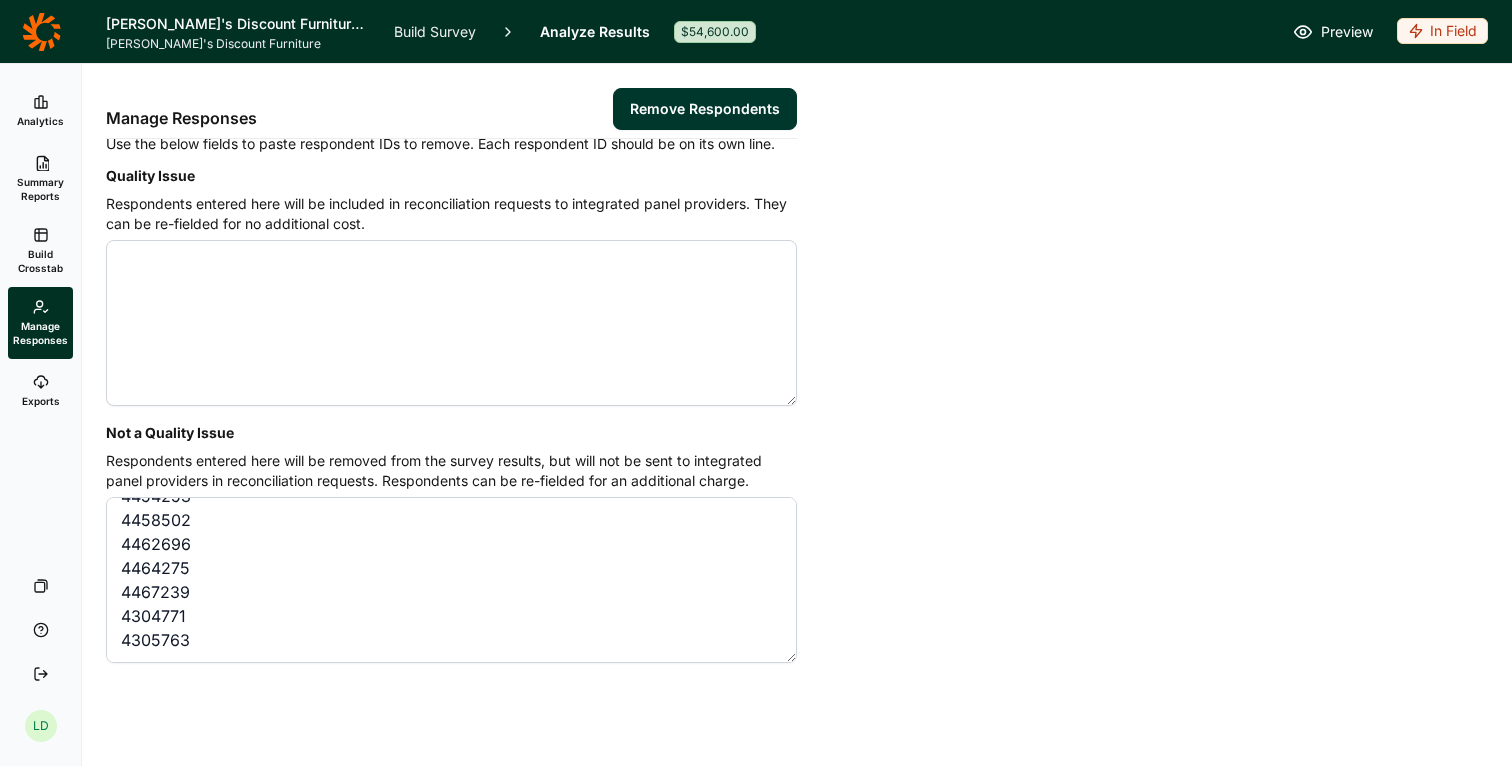 drag, startPoint x: 132, startPoint y: 560, endPoint x: 269, endPoint y: 782, distance: 260.8697 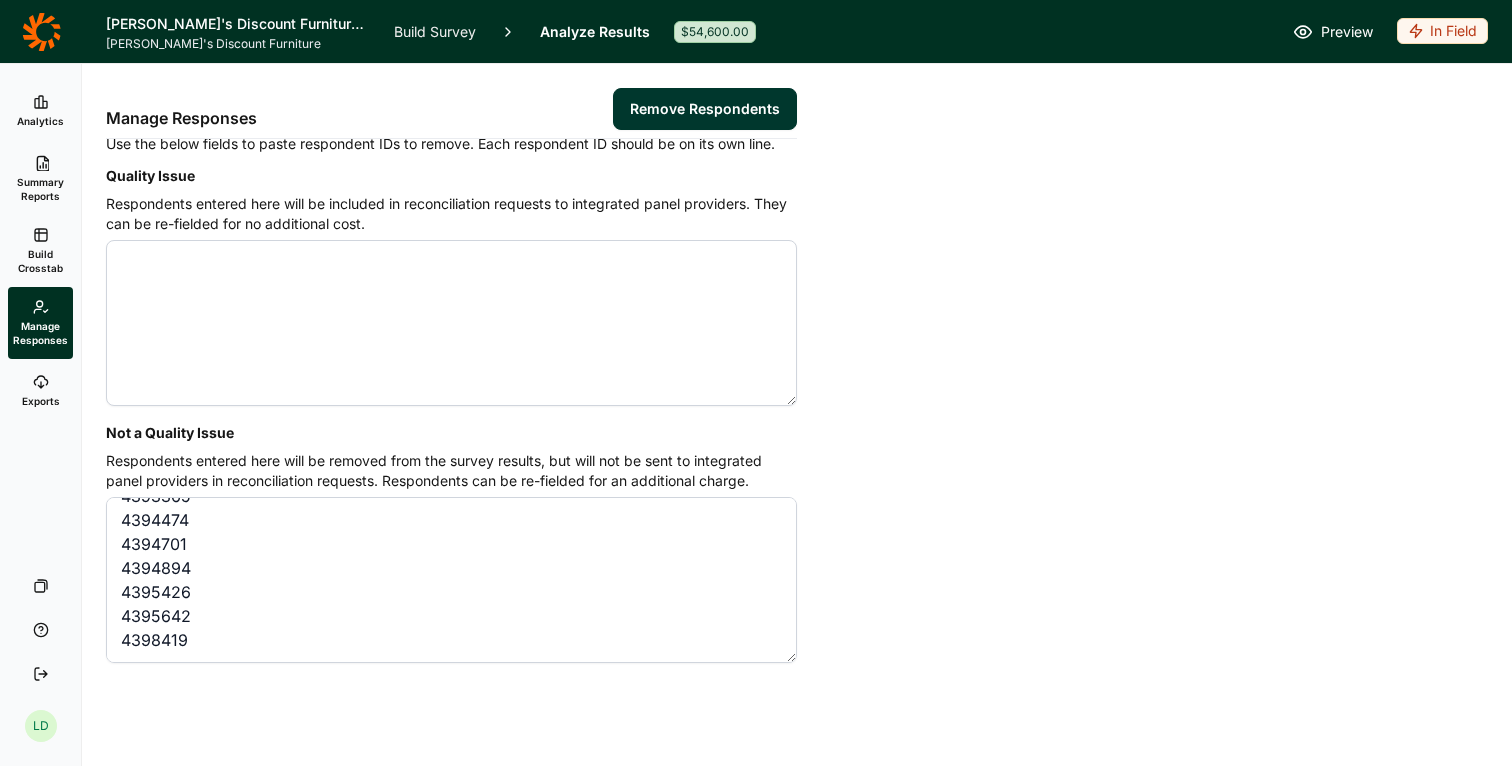 scroll, scrollTop: 624, scrollLeft: 0, axis: vertical 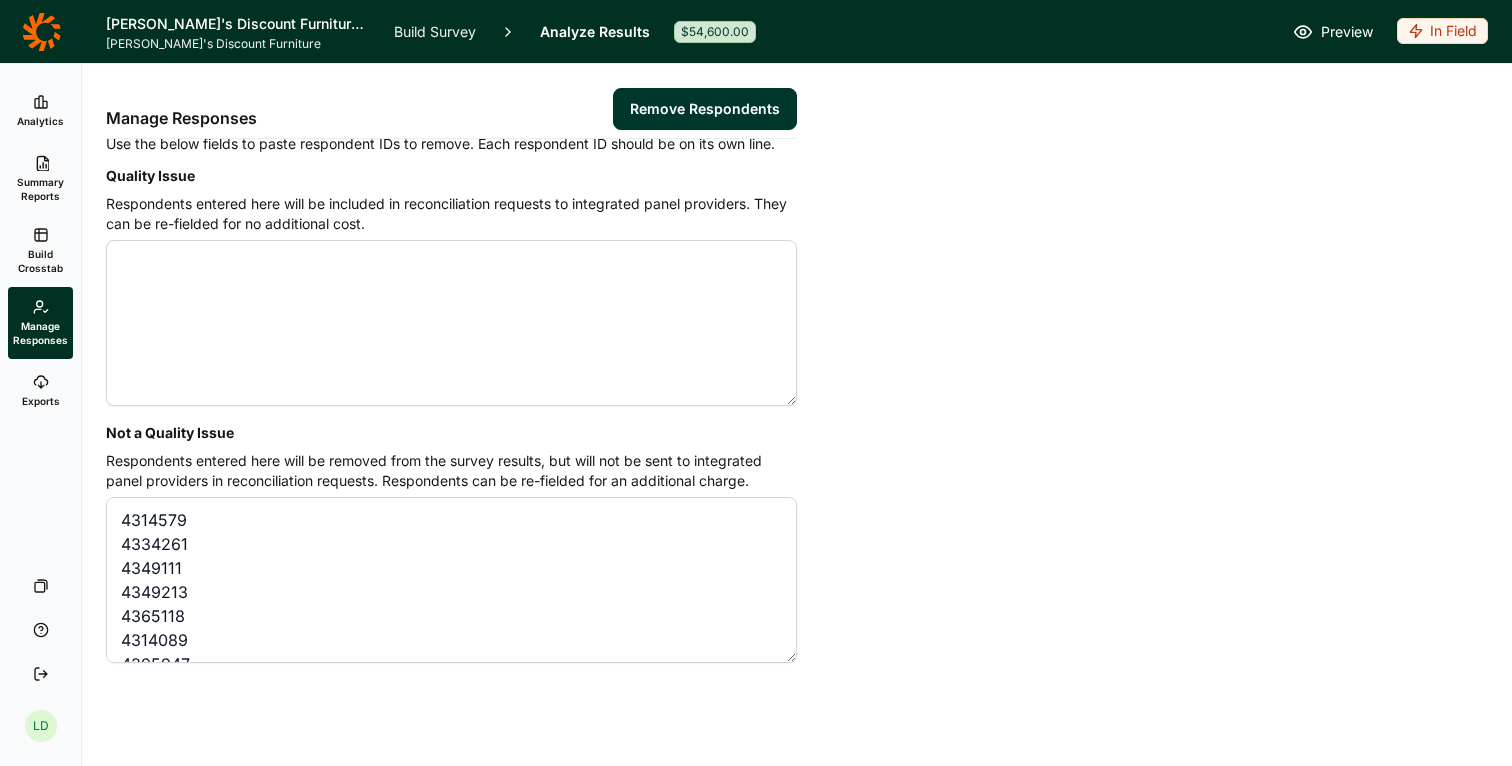 drag, startPoint x: 214, startPoint y: 620, endPoint x: 68, endPoint y: 421, distance: 246.81369 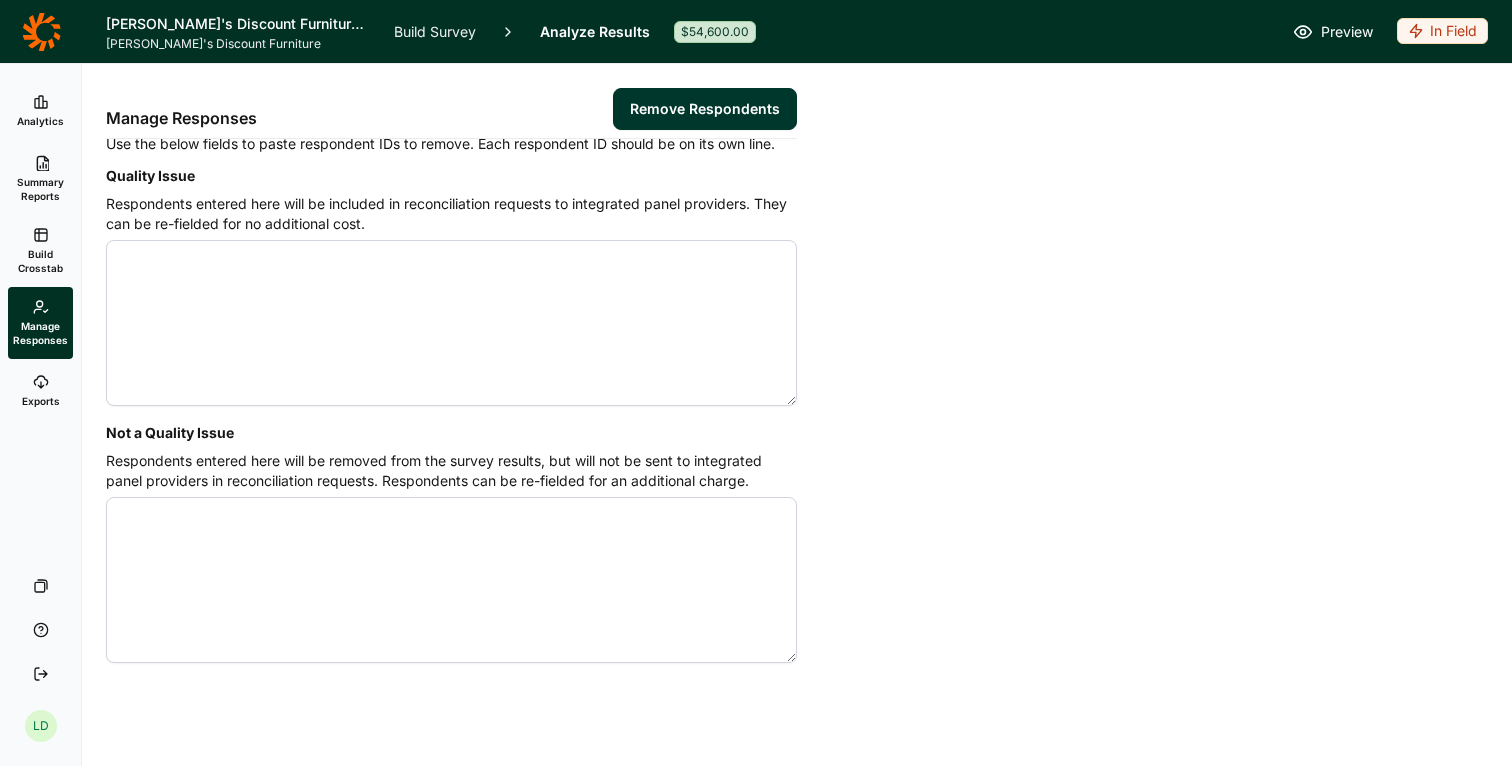 type 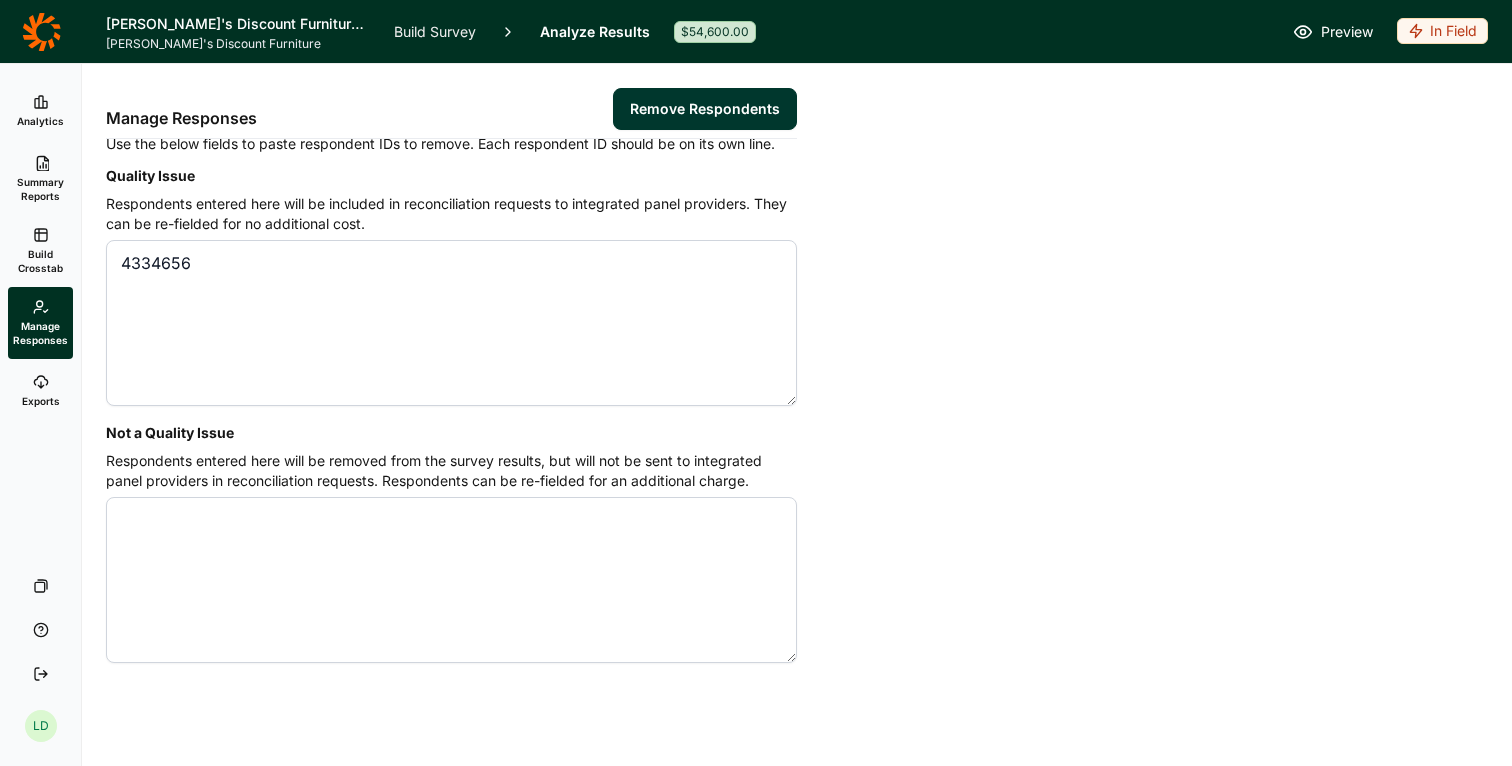 paste on "4351477" 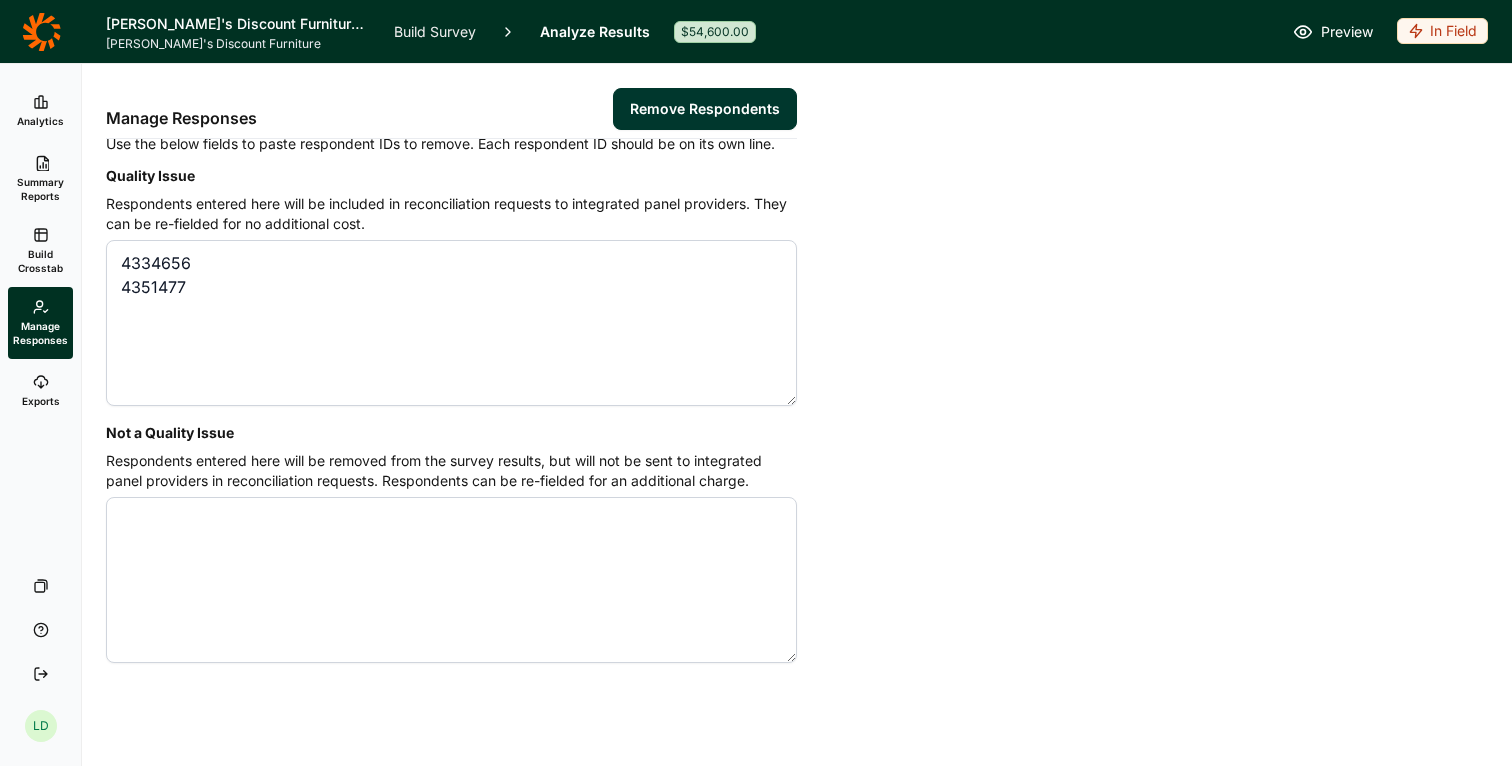 type on "4334656
4351477" 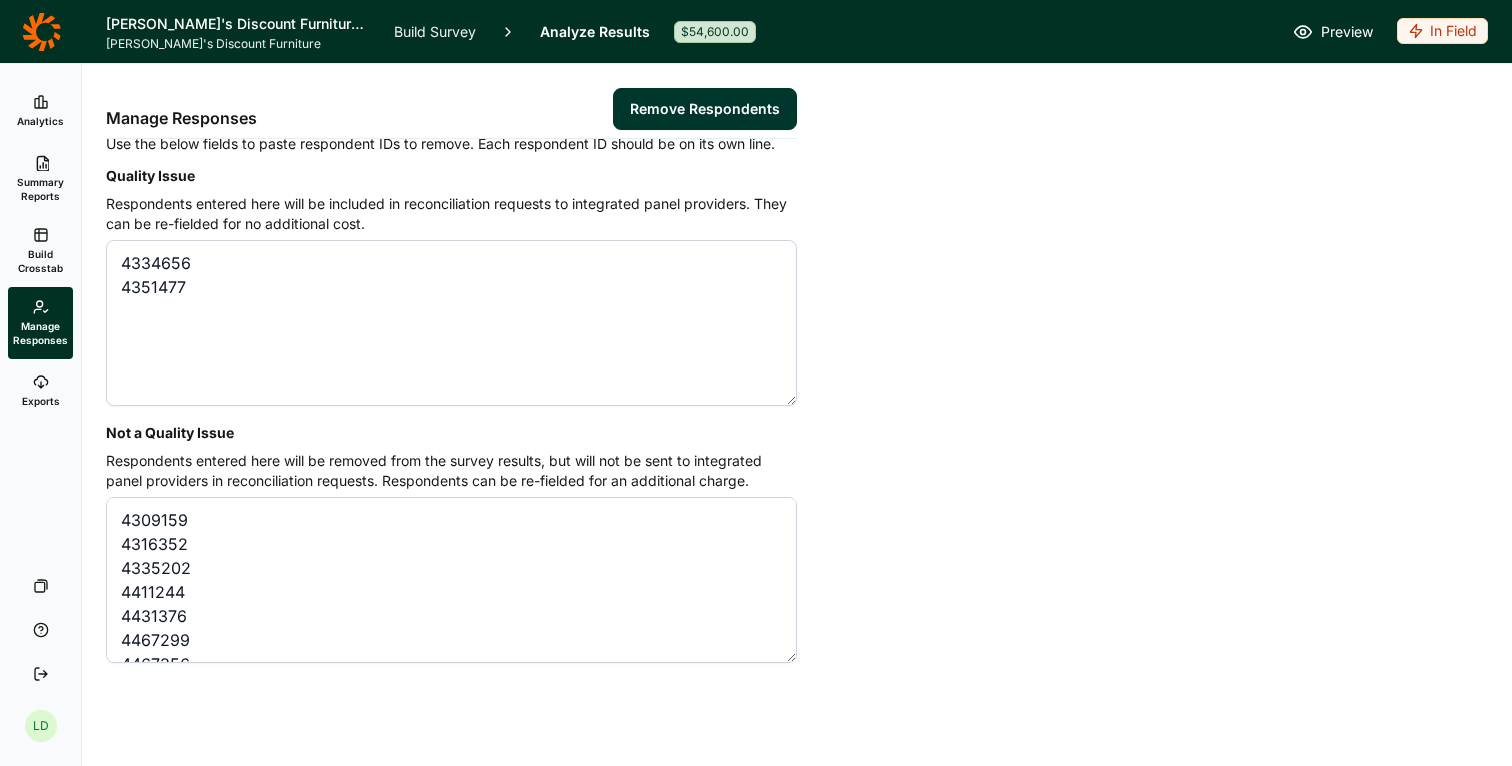 scroll, scrollTop: 83, scrollLeft: 0, axis: vertical 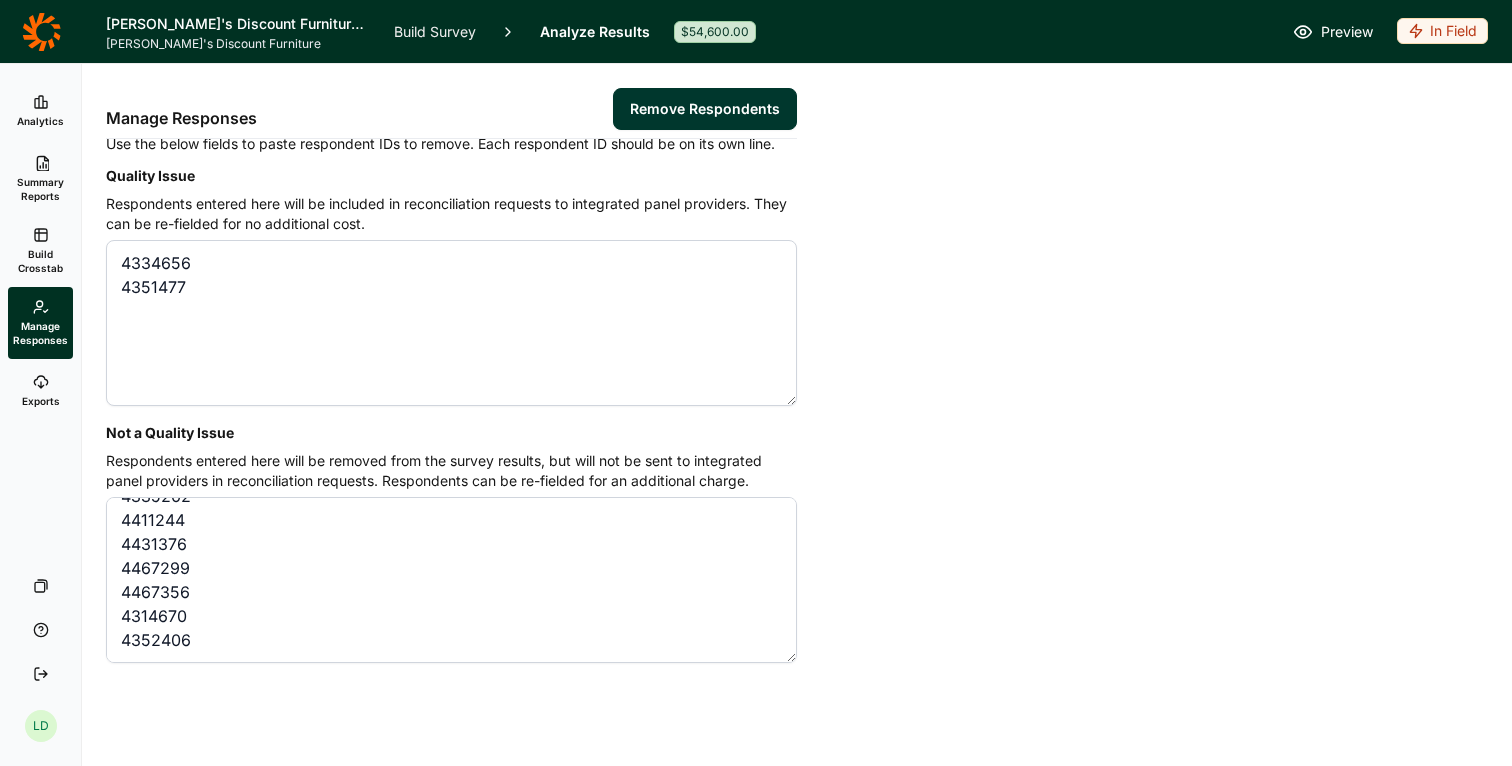 type on "4309159
4316352
4335202
4411244
4431376
4467299
4467356
4314670
4352406" 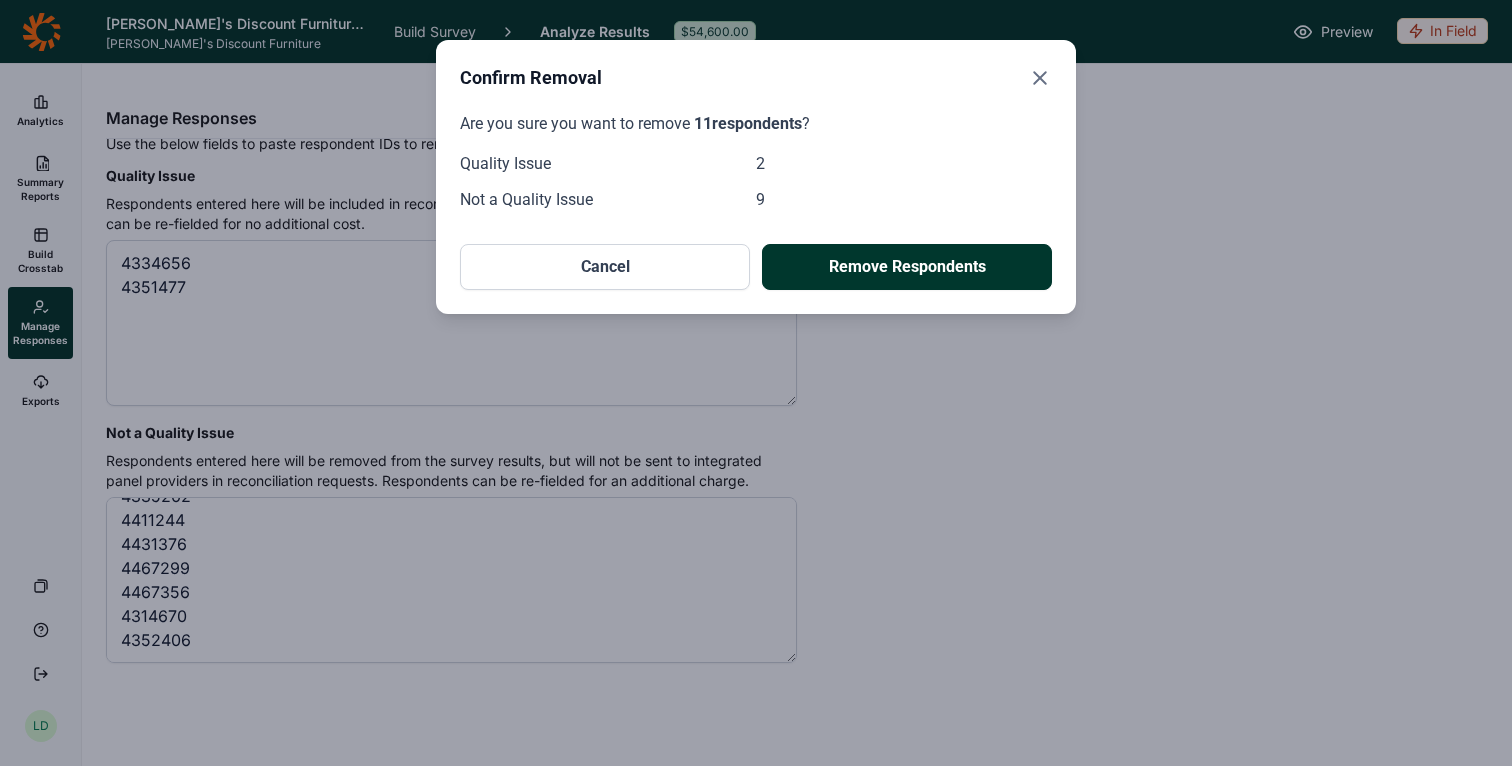 click on "Remove Respondents" at bounding box center (907, 267) 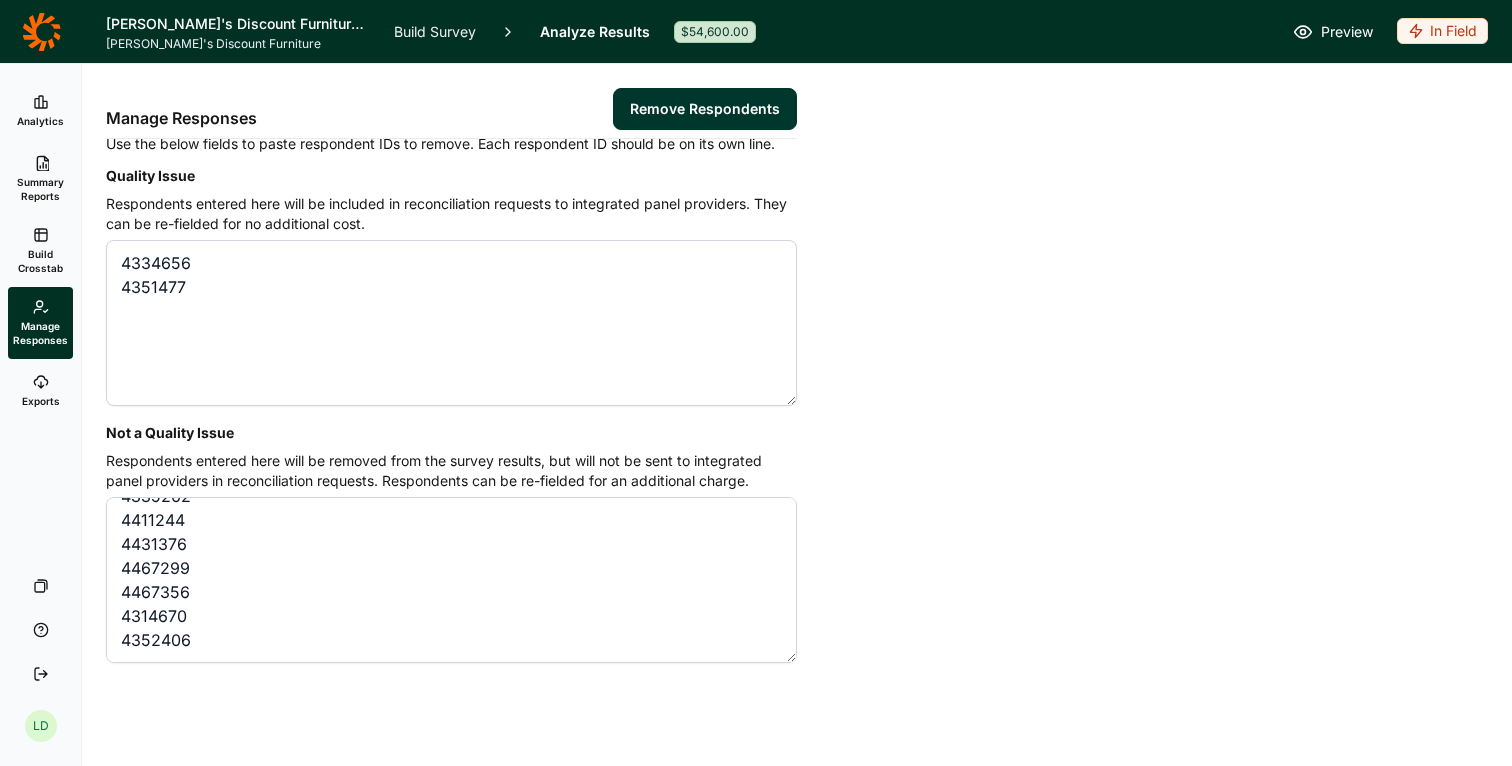 drag, startPoint x: 119, startPoint y: 259, endPoint x: 226, endPoint y: 304, distance: 116.07756 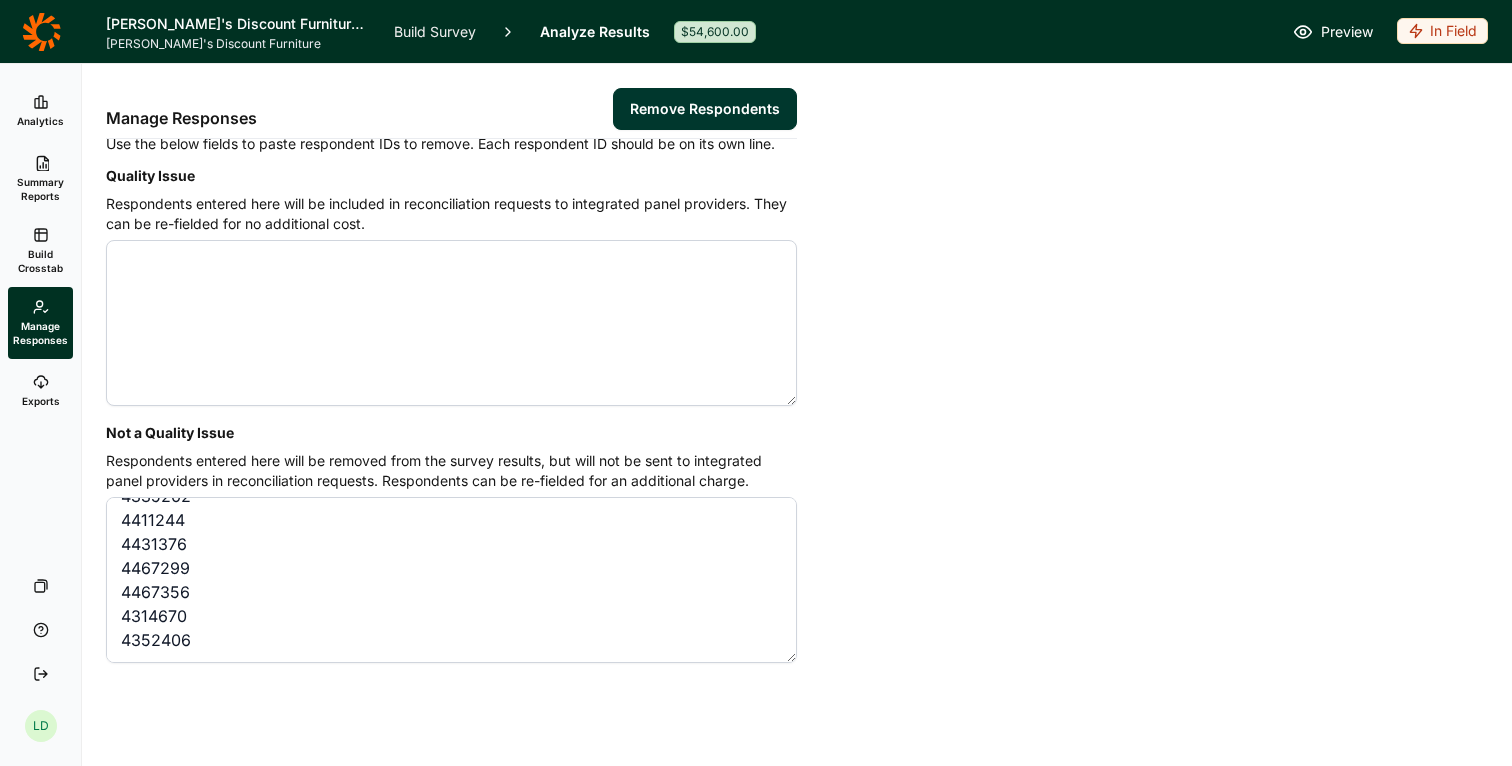 type 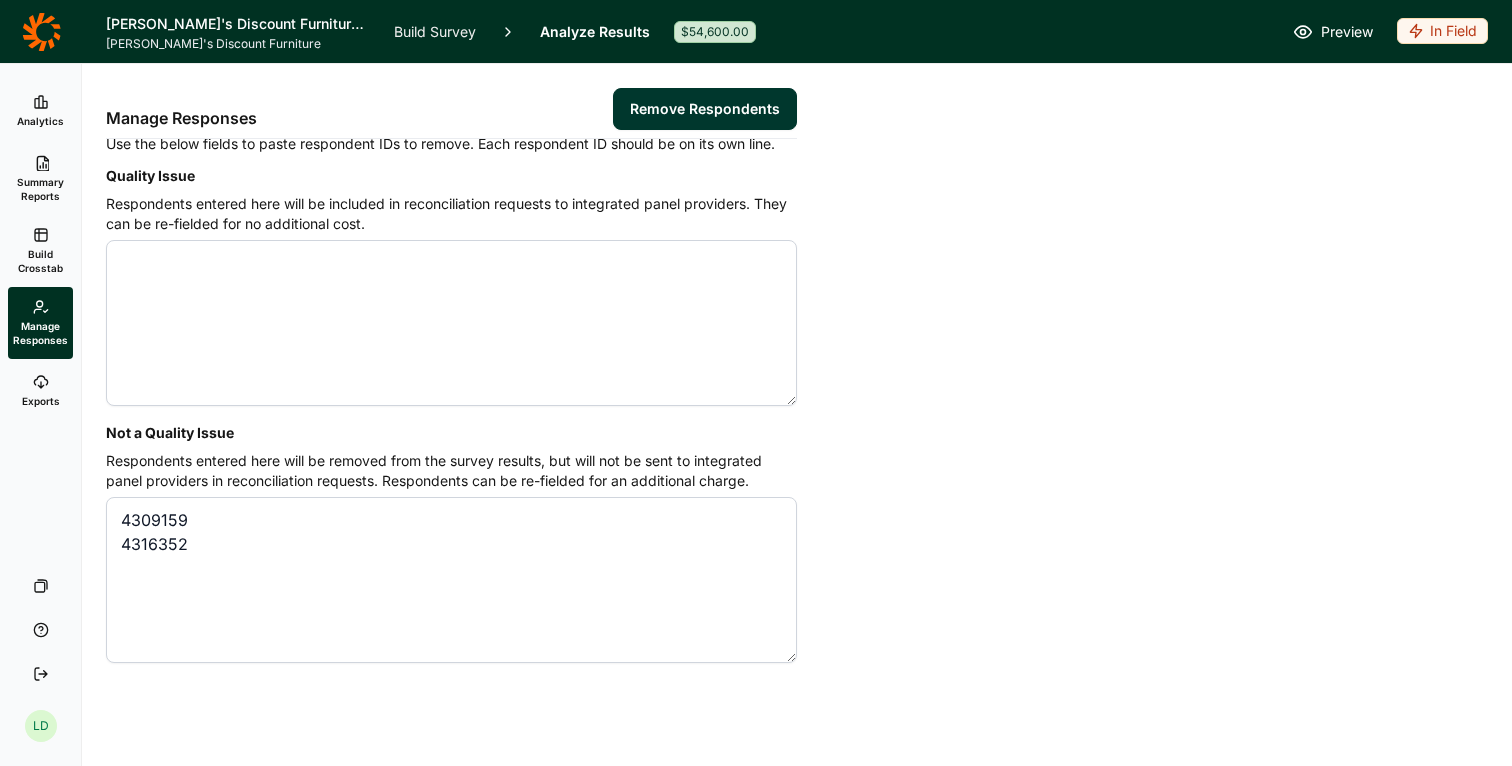 scroll, scrollTop: 0, scrollLeft: 0, axis: both 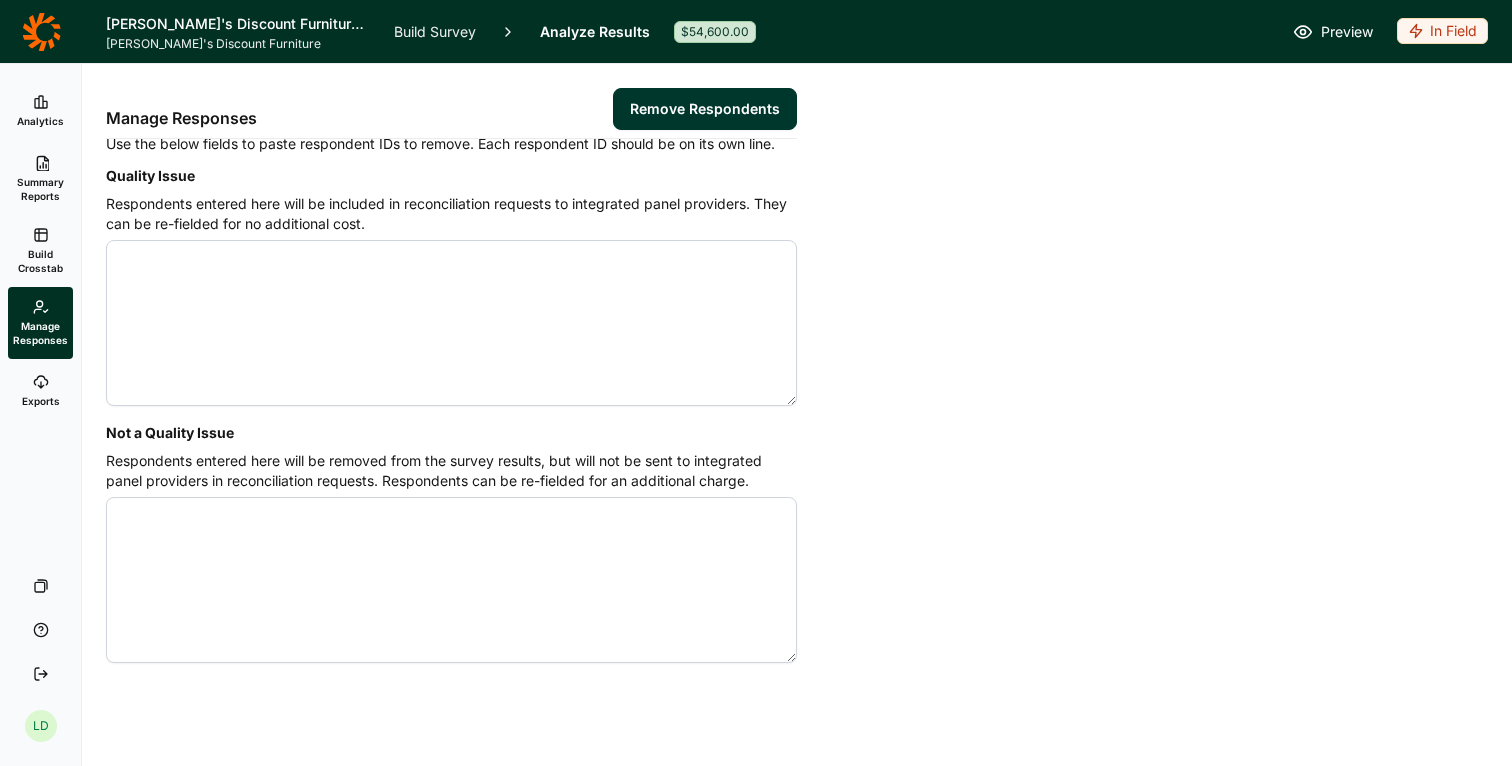 type 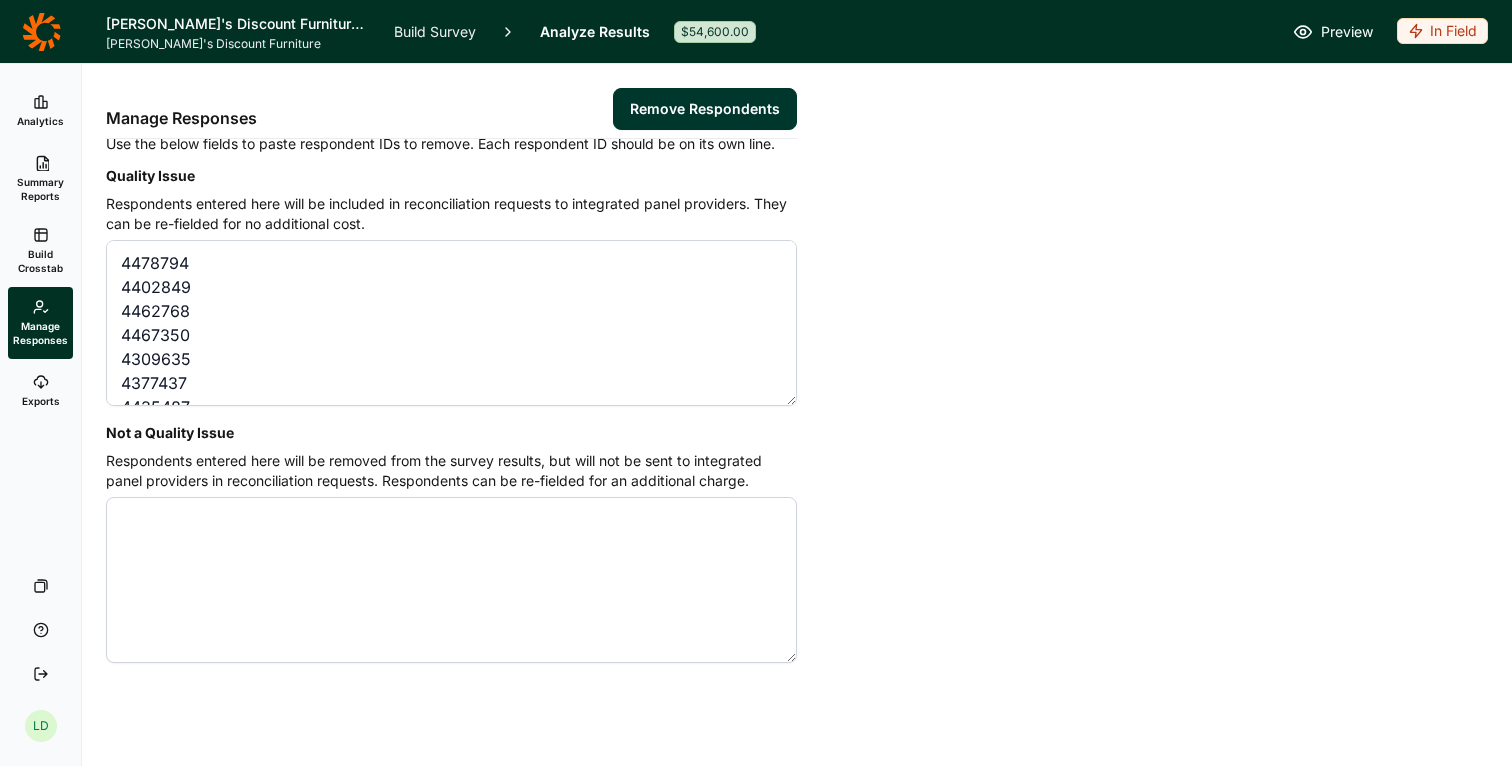 scroll, scrollTop: 11, scrollLeft: 0, axis: vertical 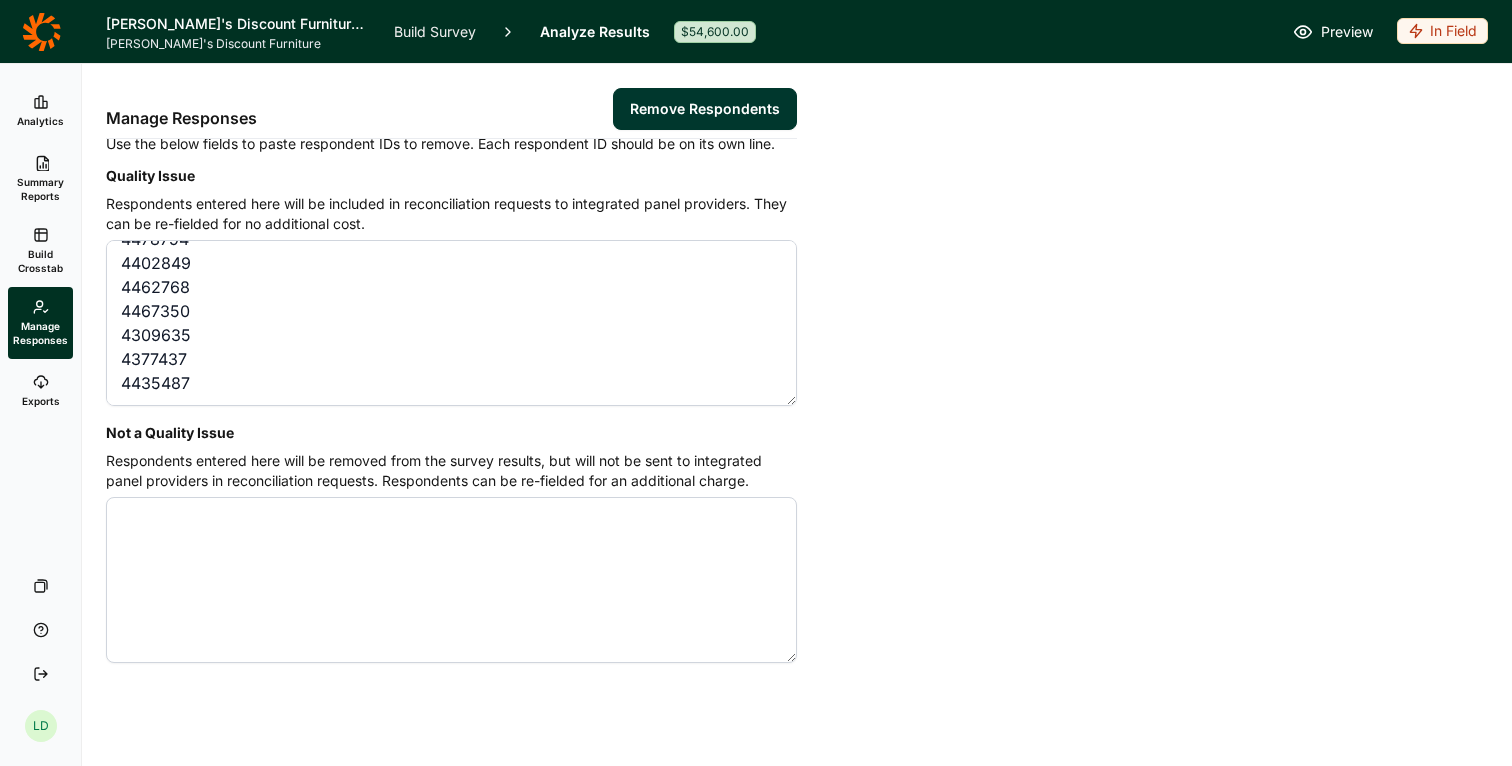 drag, startPoint x: 125, startPoint y: 251, endPoint x: 307, endPoint y: 762, distance: 542.44354 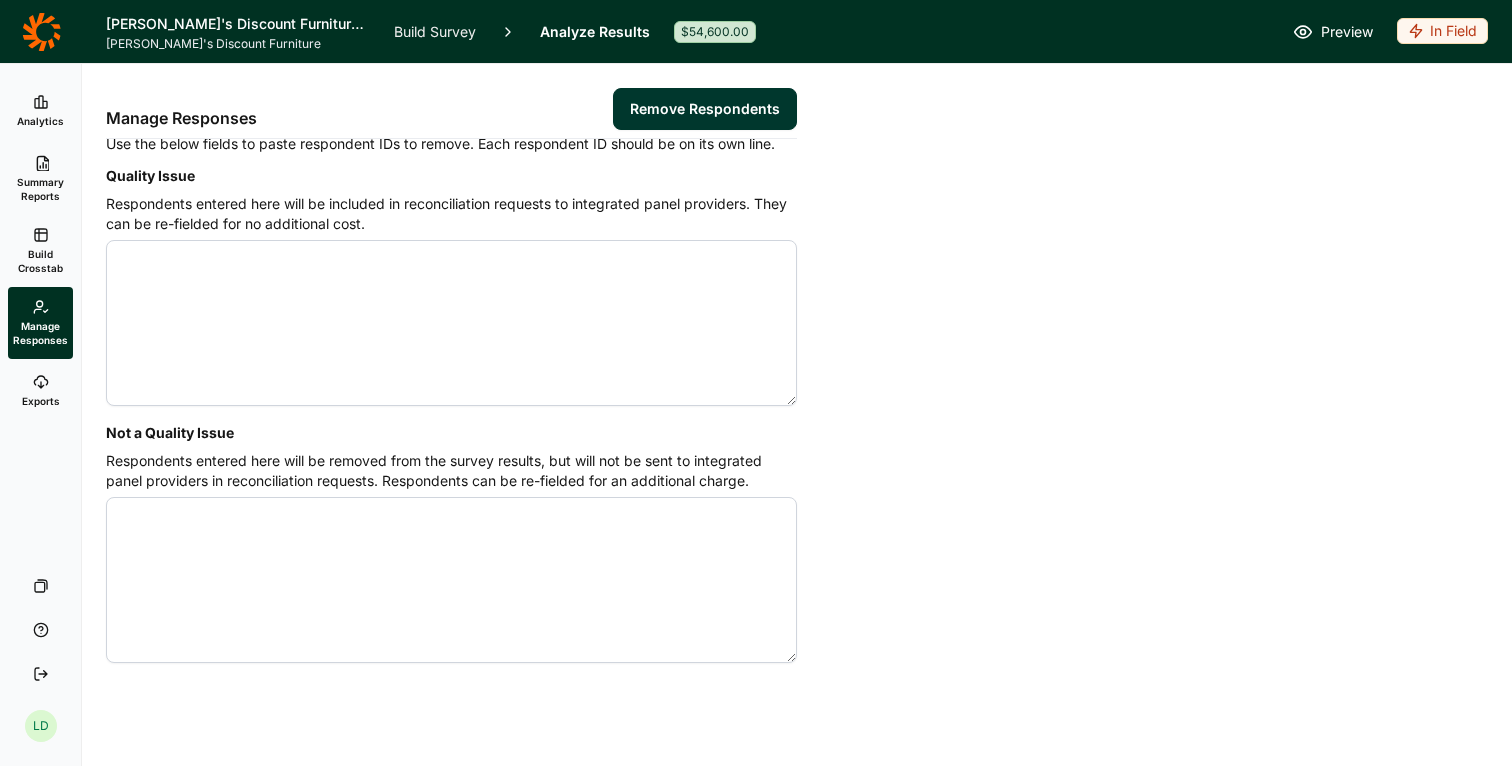 scroll, scrollTop: 0, scrollLeft: 0, axis: both 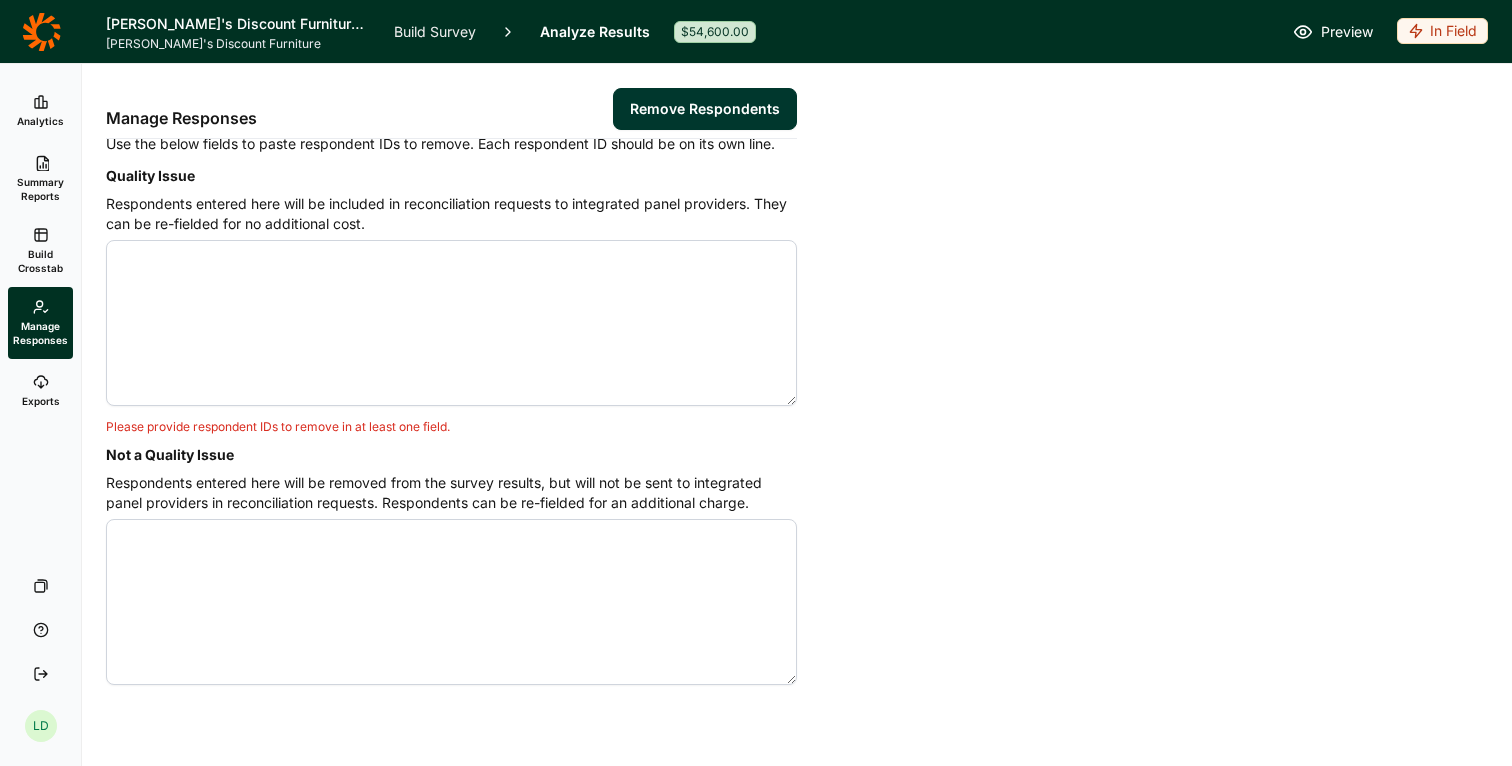 drag, startPoint x: 129, startPoint y: 335, endPoint x: 123, endPoint y: 432, distance: 97.18539 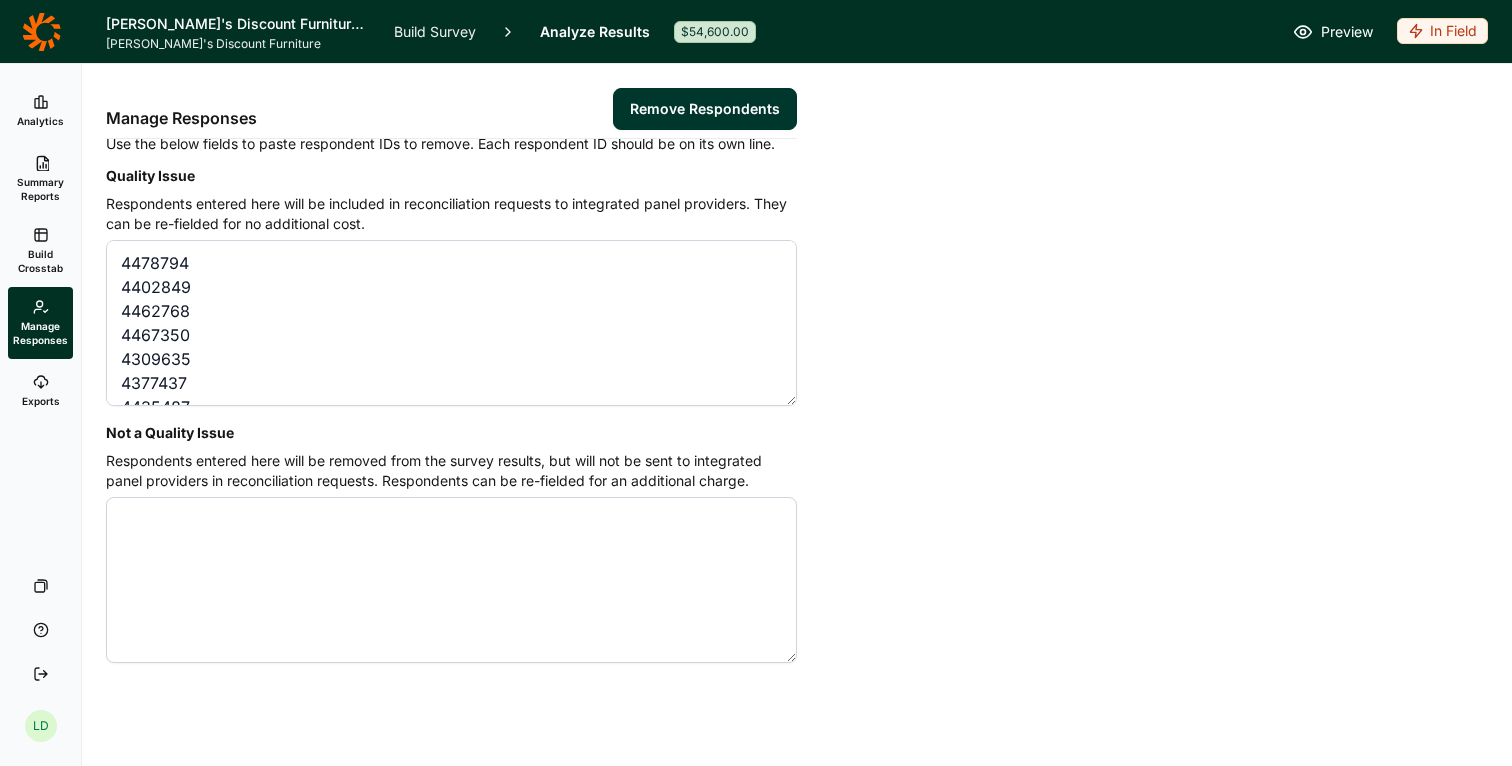 scroll, scrollTop: 11, scrollLeft: 0, axis: vertical 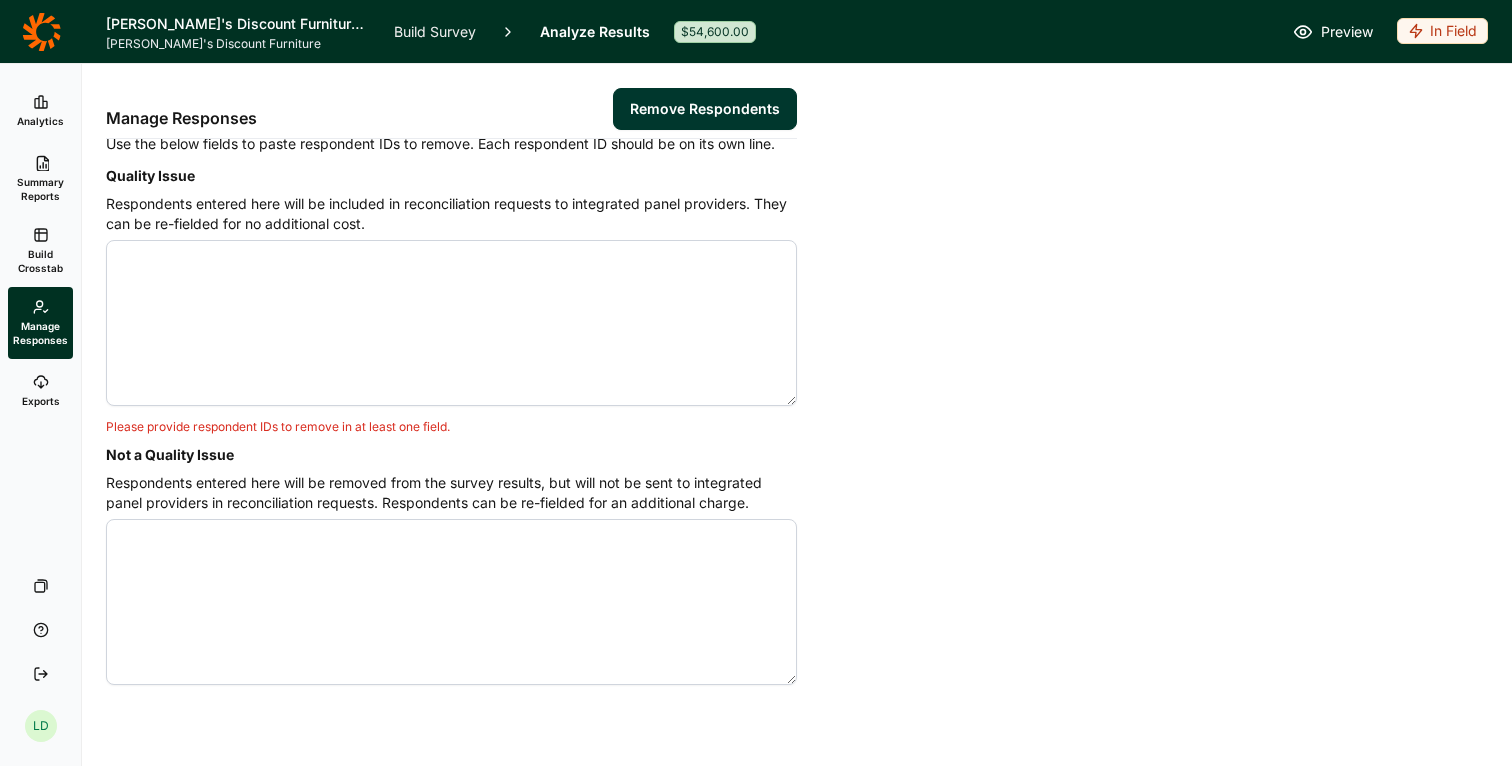 paste on "4478794
4402849
4462768
4467350
4309635
4377437
4435487" 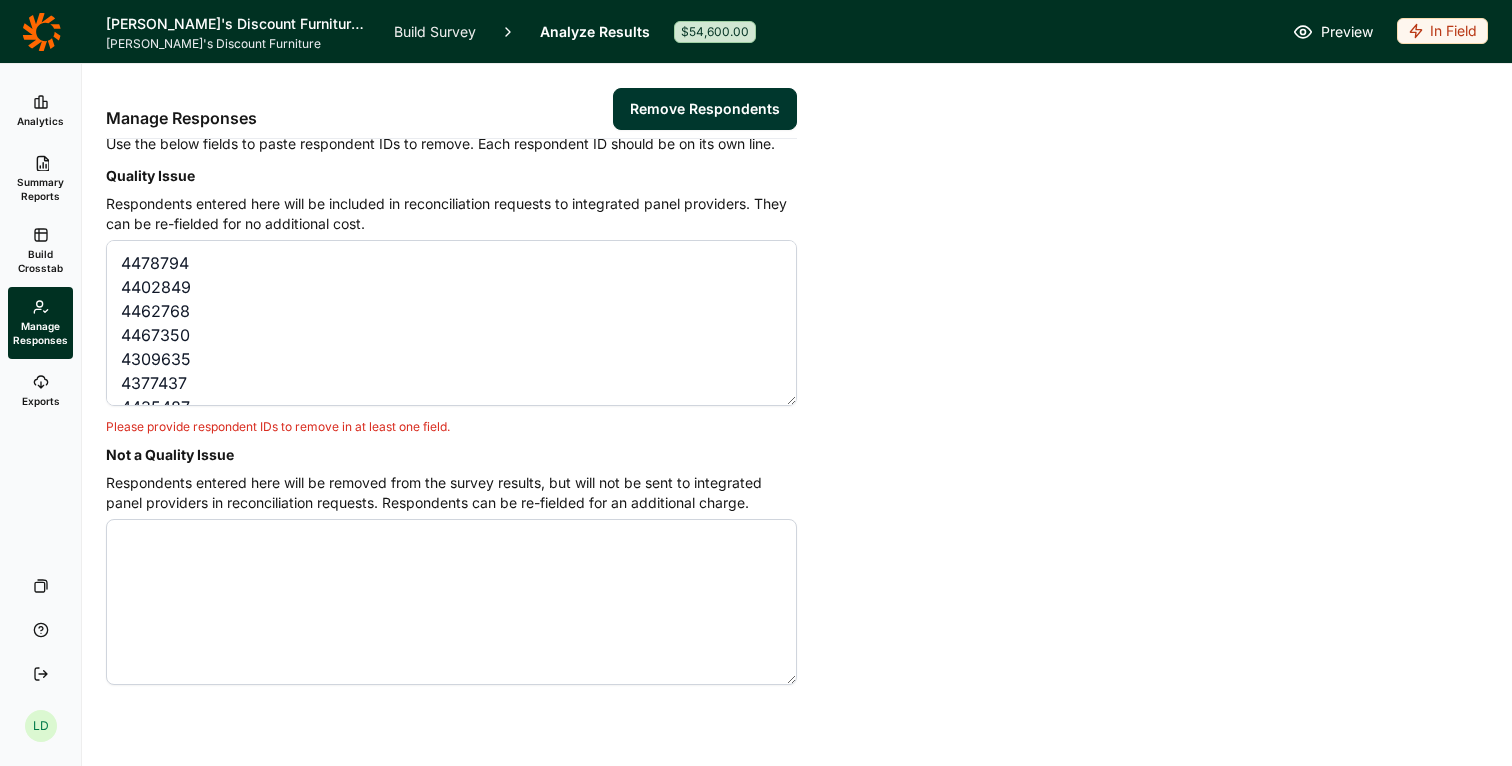 scroll, scrollTop: 11, scrollLeft: 0, axis: vertical 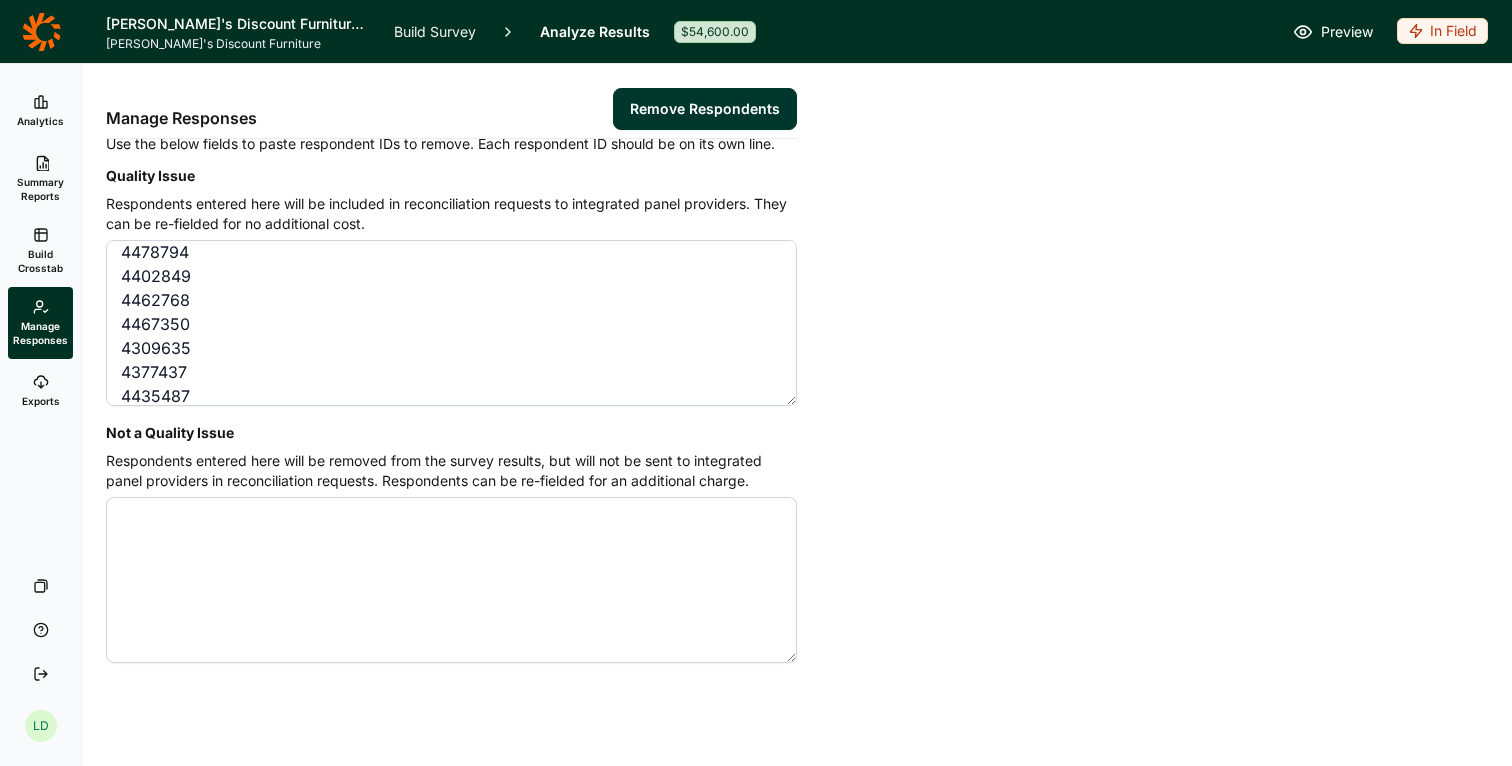 type on "4478794
4402849
4462768
4467350
4309635
4377437
4435487" 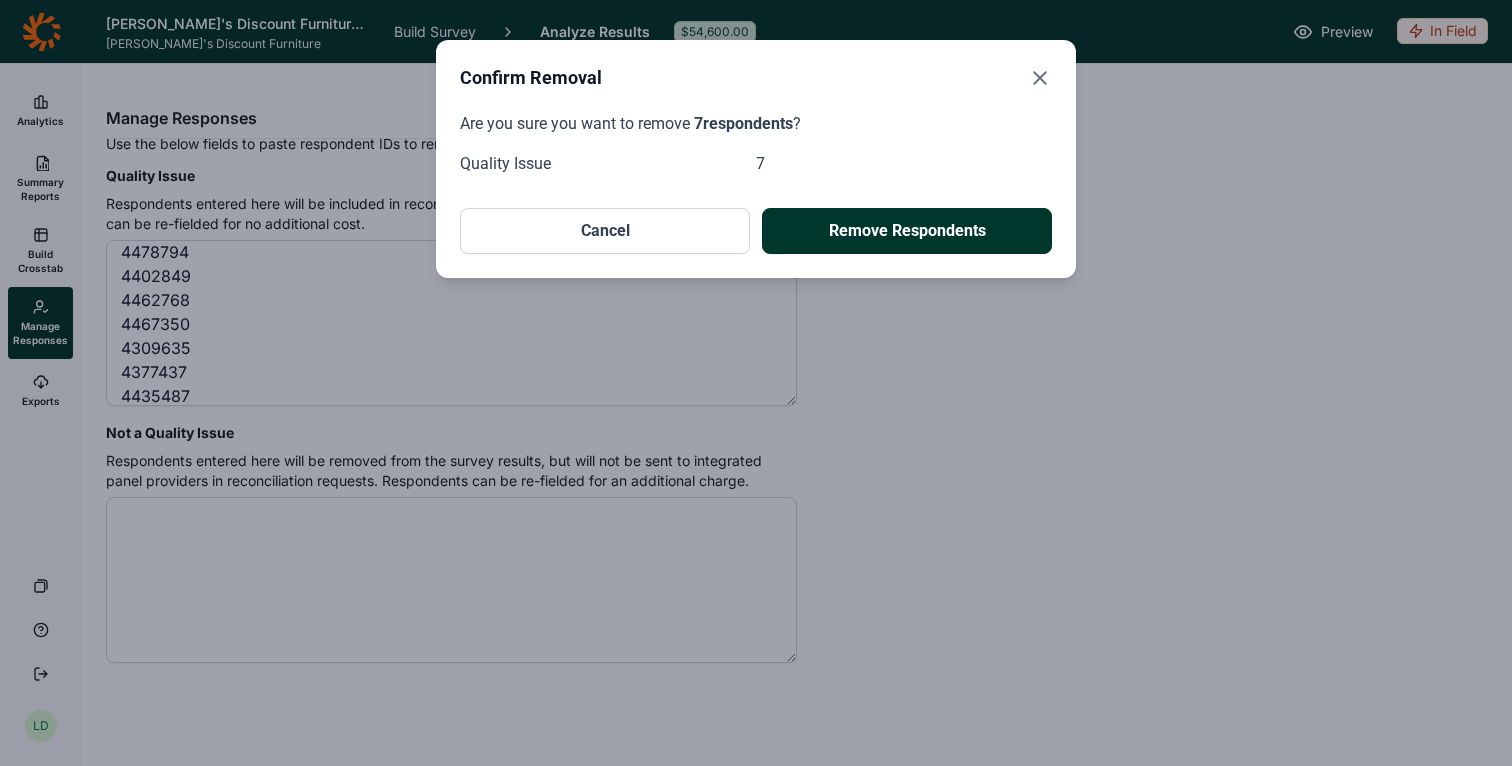 click on "Remove Respondents" at bounding box center (907, 231) 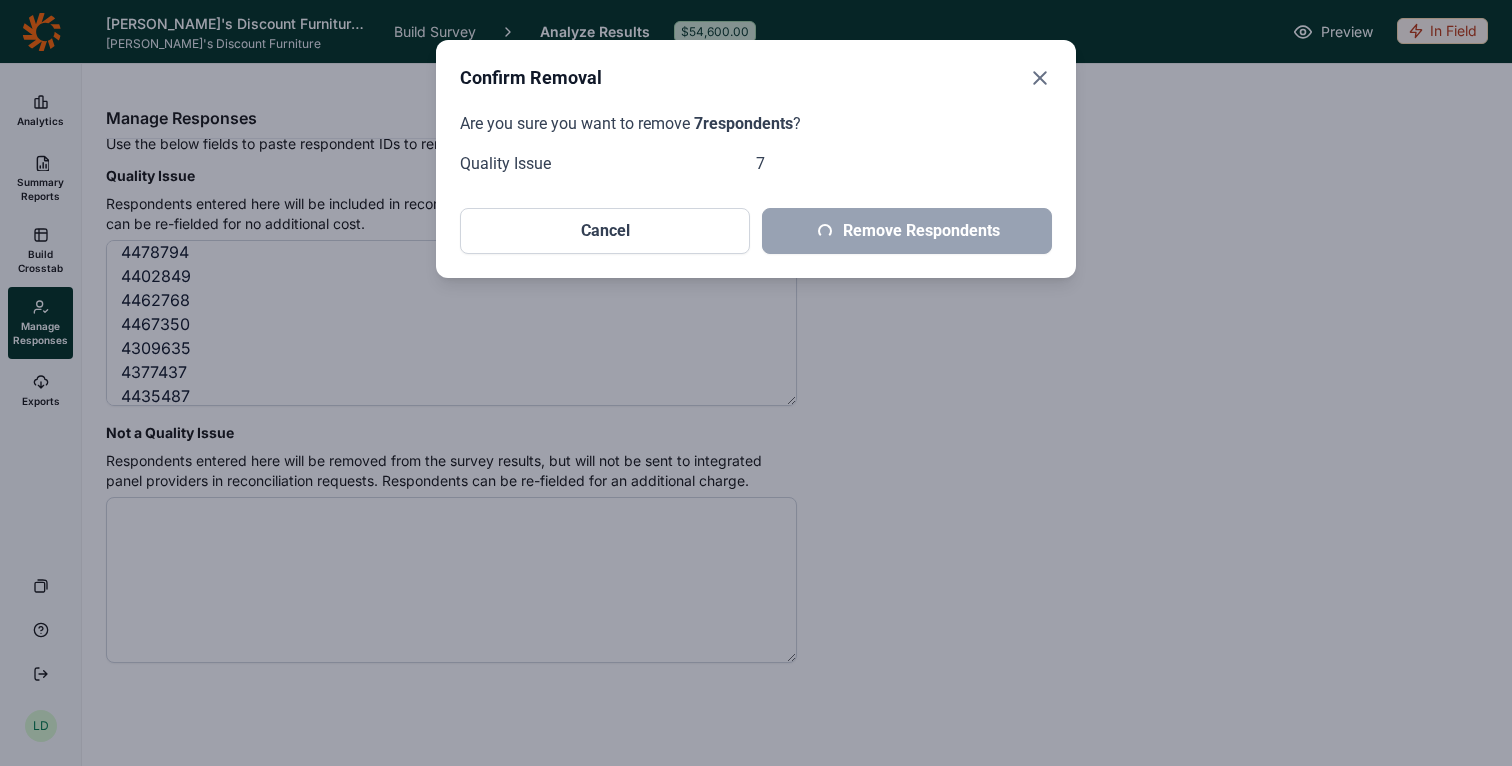 scroll, scrollTop: 27, scrollLeft: 0, axis: vertical 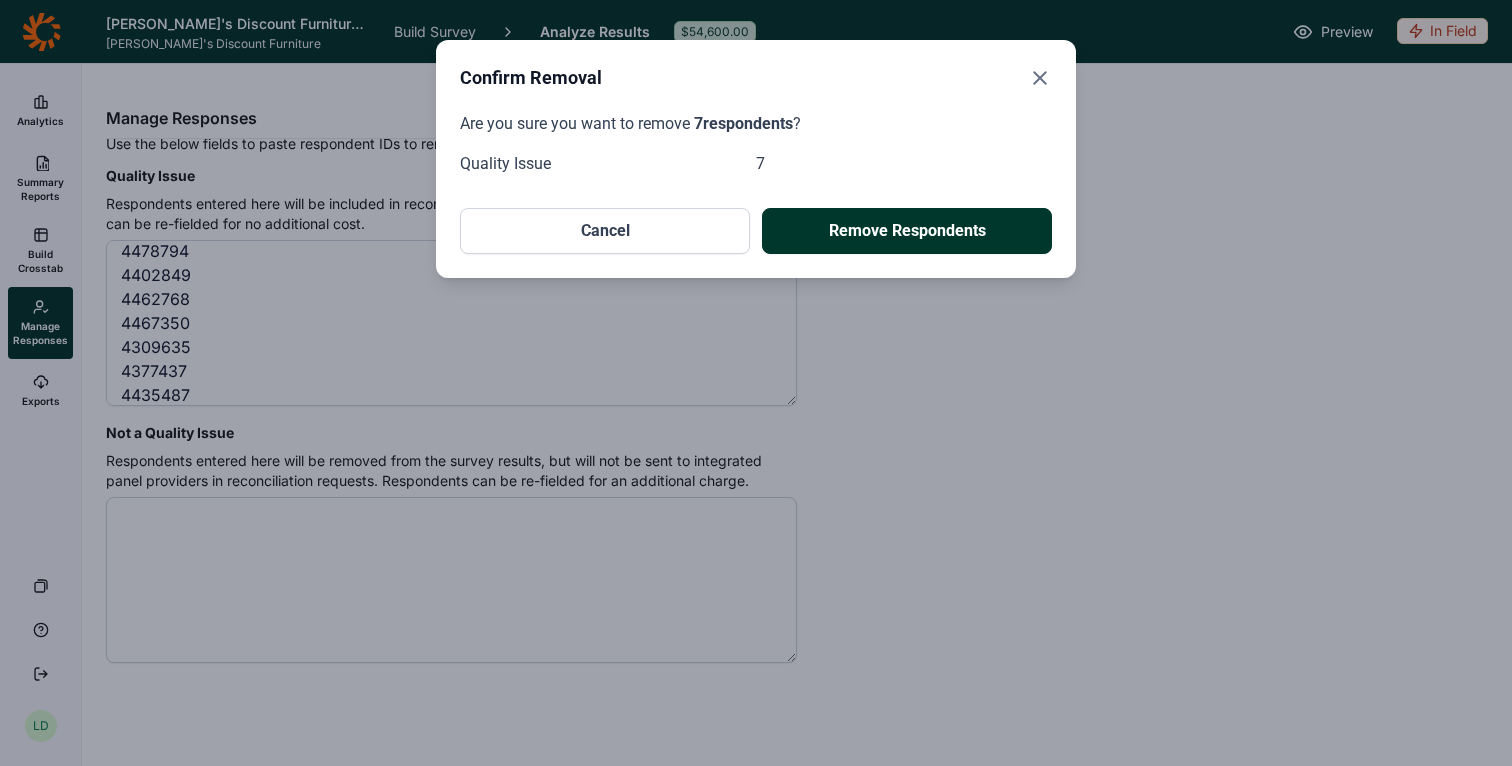 click 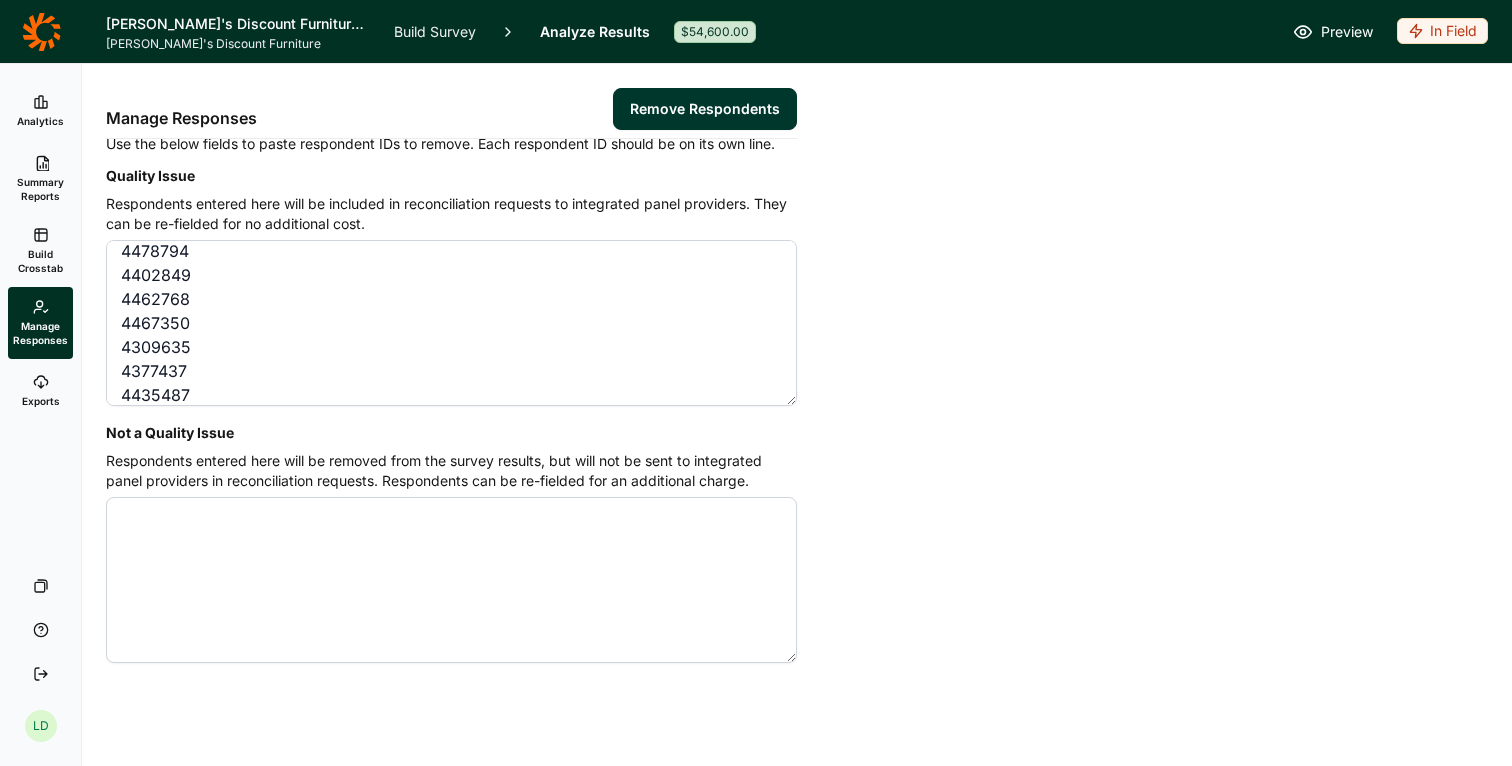 click on "Analyze Results" at bounding box center (595, 31) 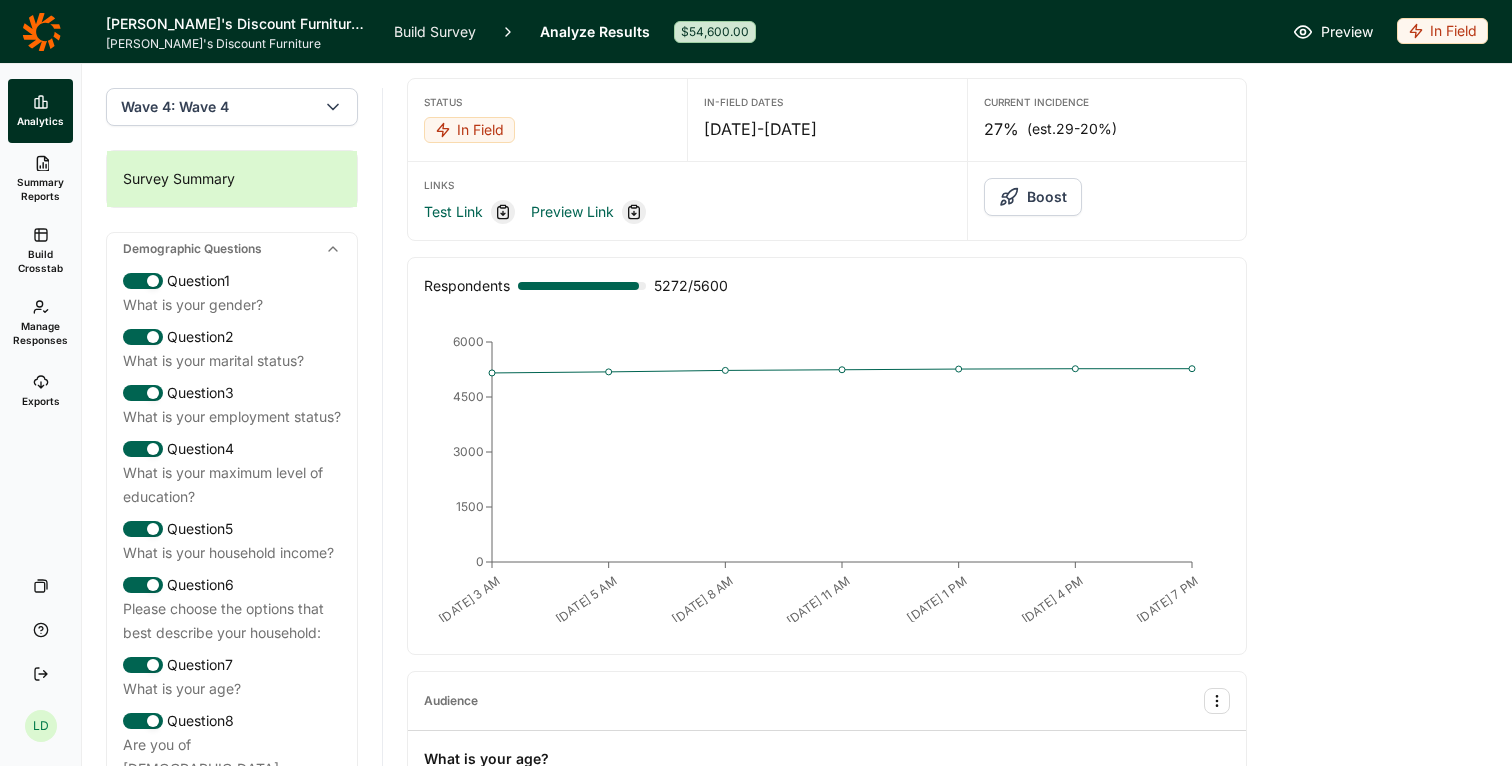 scroll, scrollTop: 0, scrollLeft: 0, axis: both 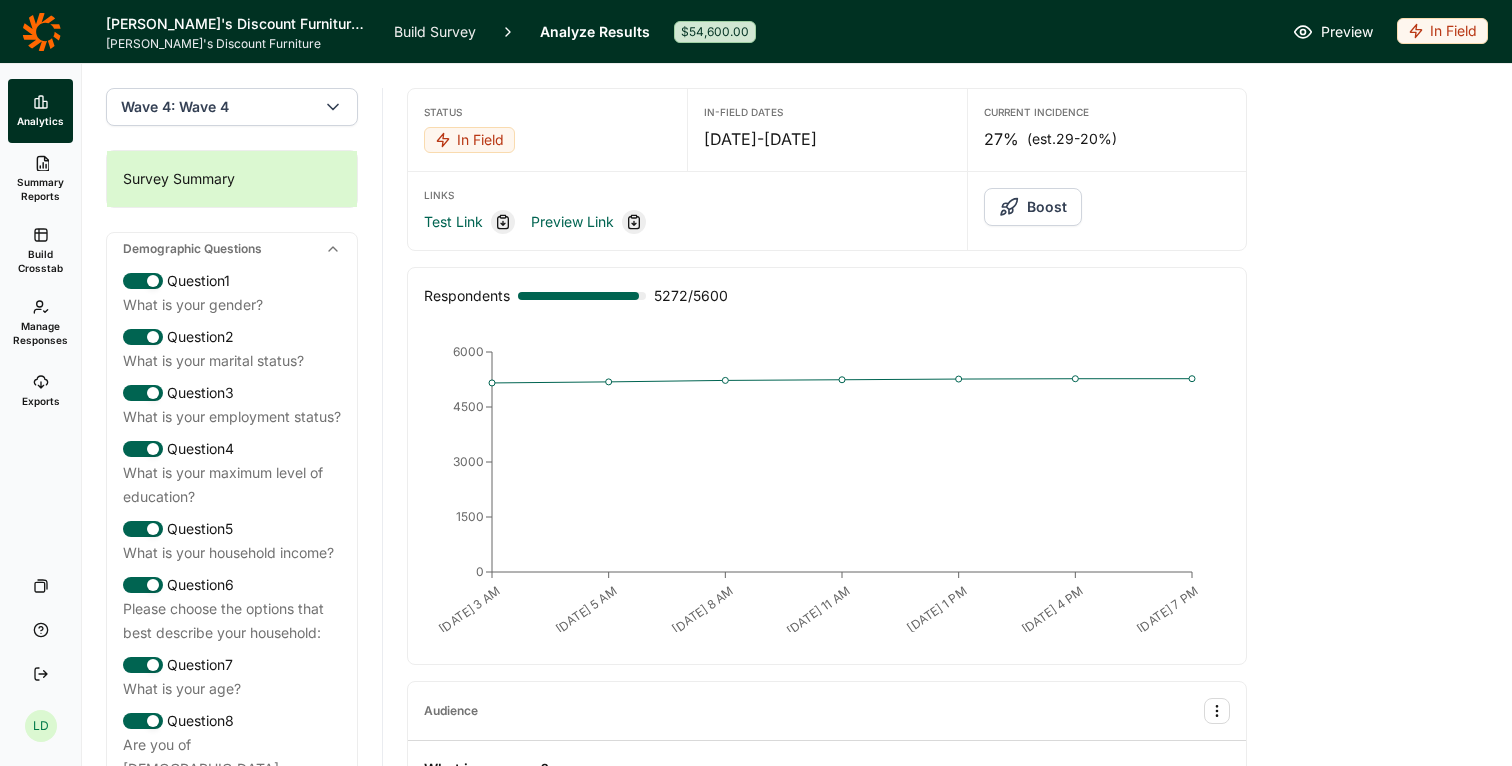 click on "Build Survey" at bounding box center (435, 31) 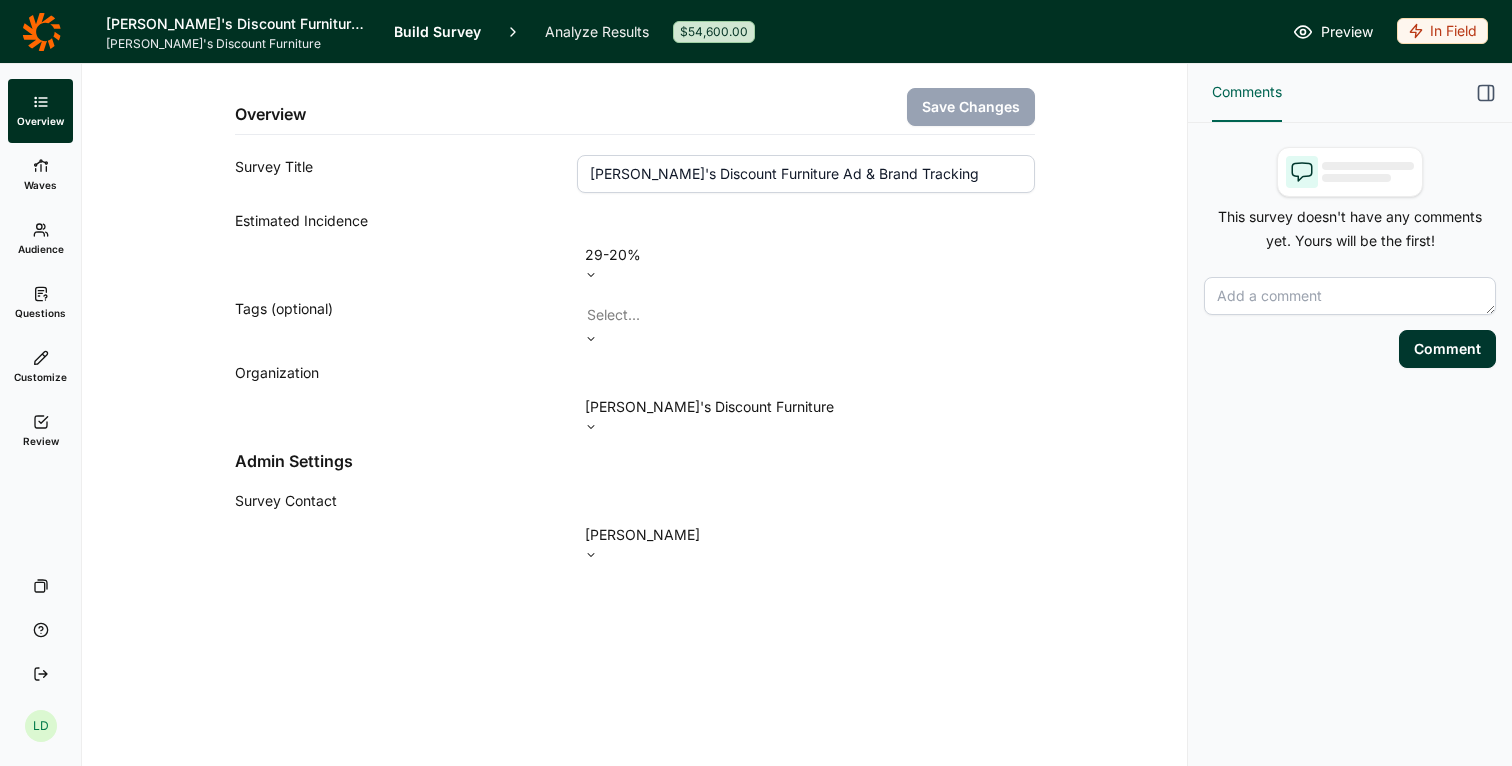 click on "Audience" at bounding box center (40, 239) 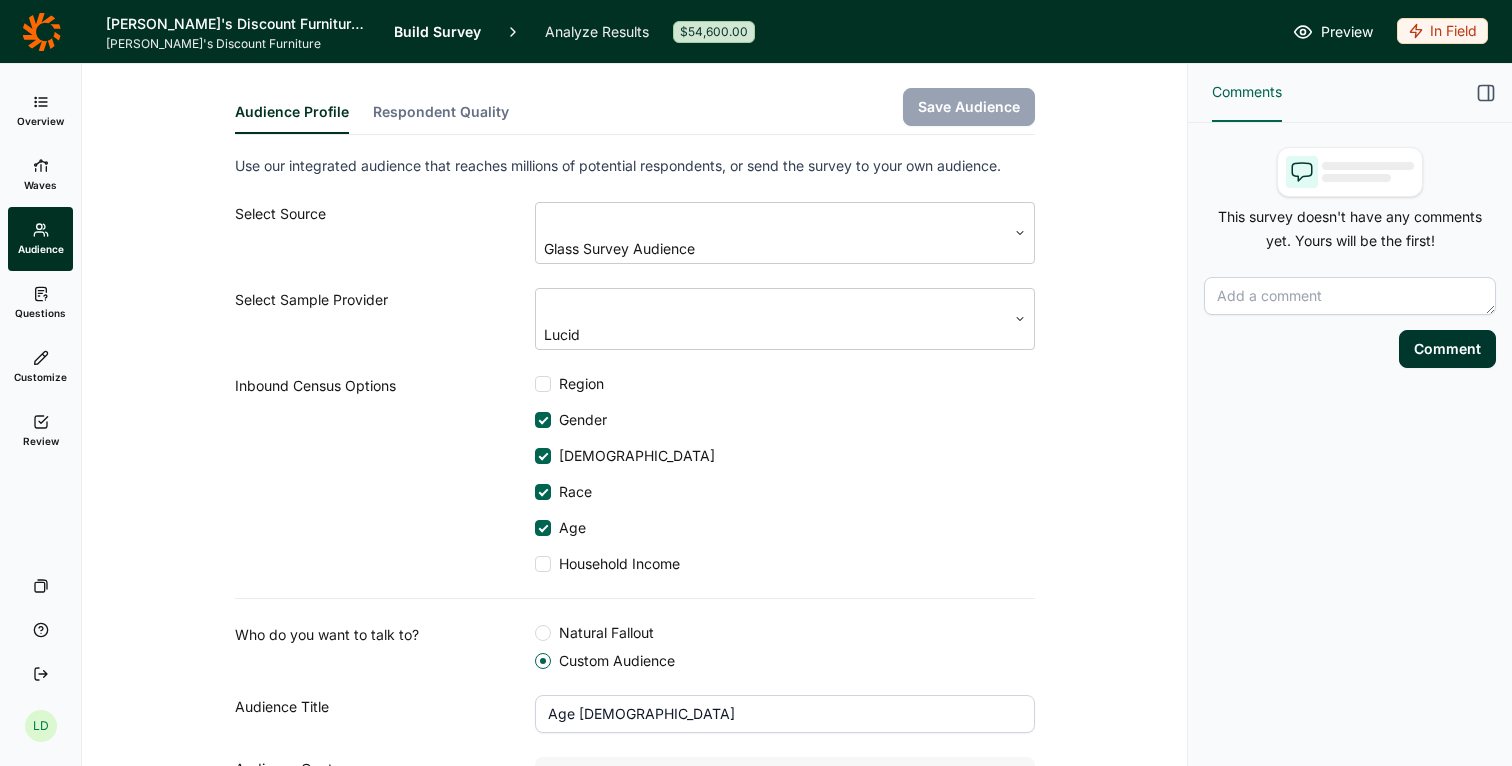 scroll, scrollTop: 0, scrollLeft: 0, axis: both 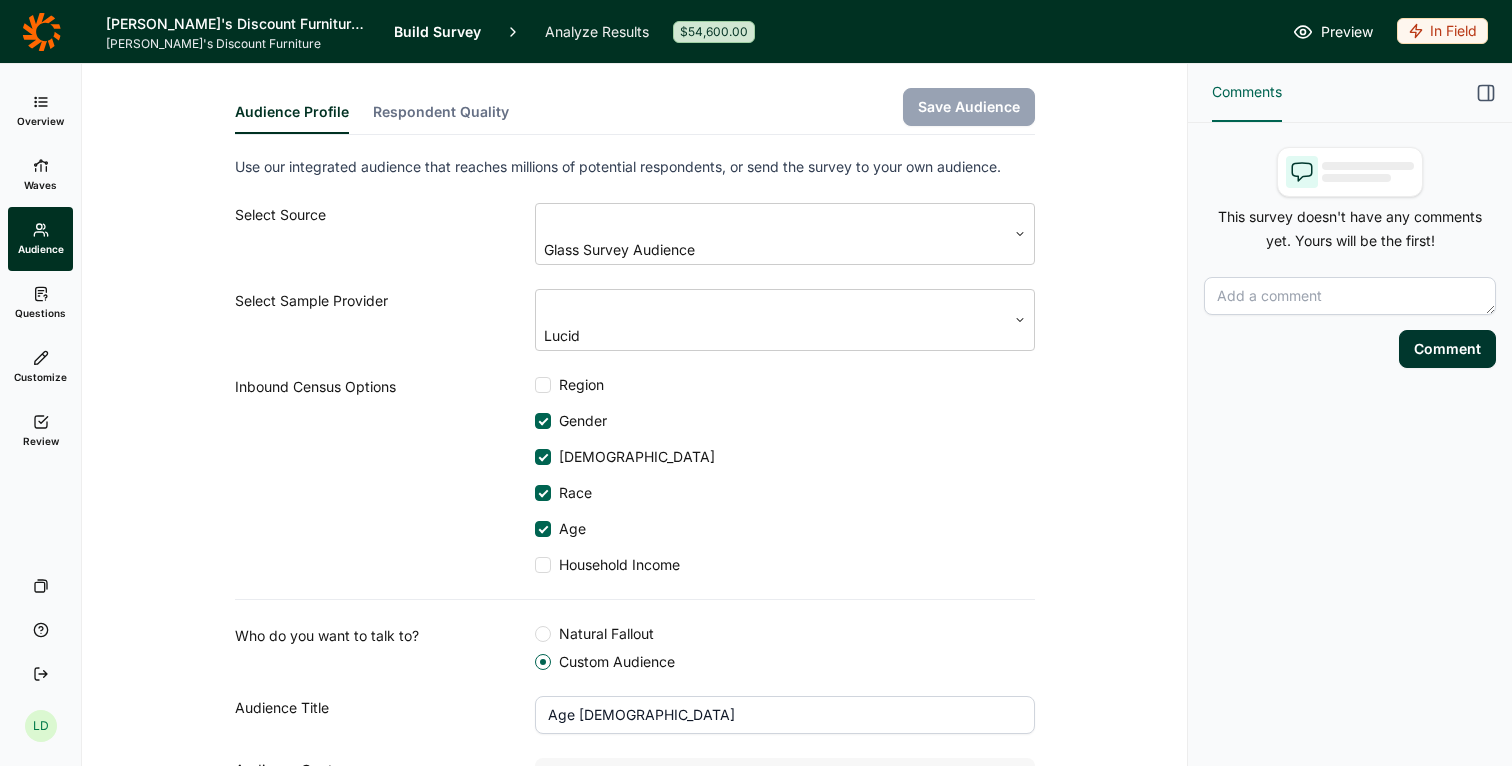 click on "Waves" at bounding box center (40, 185) 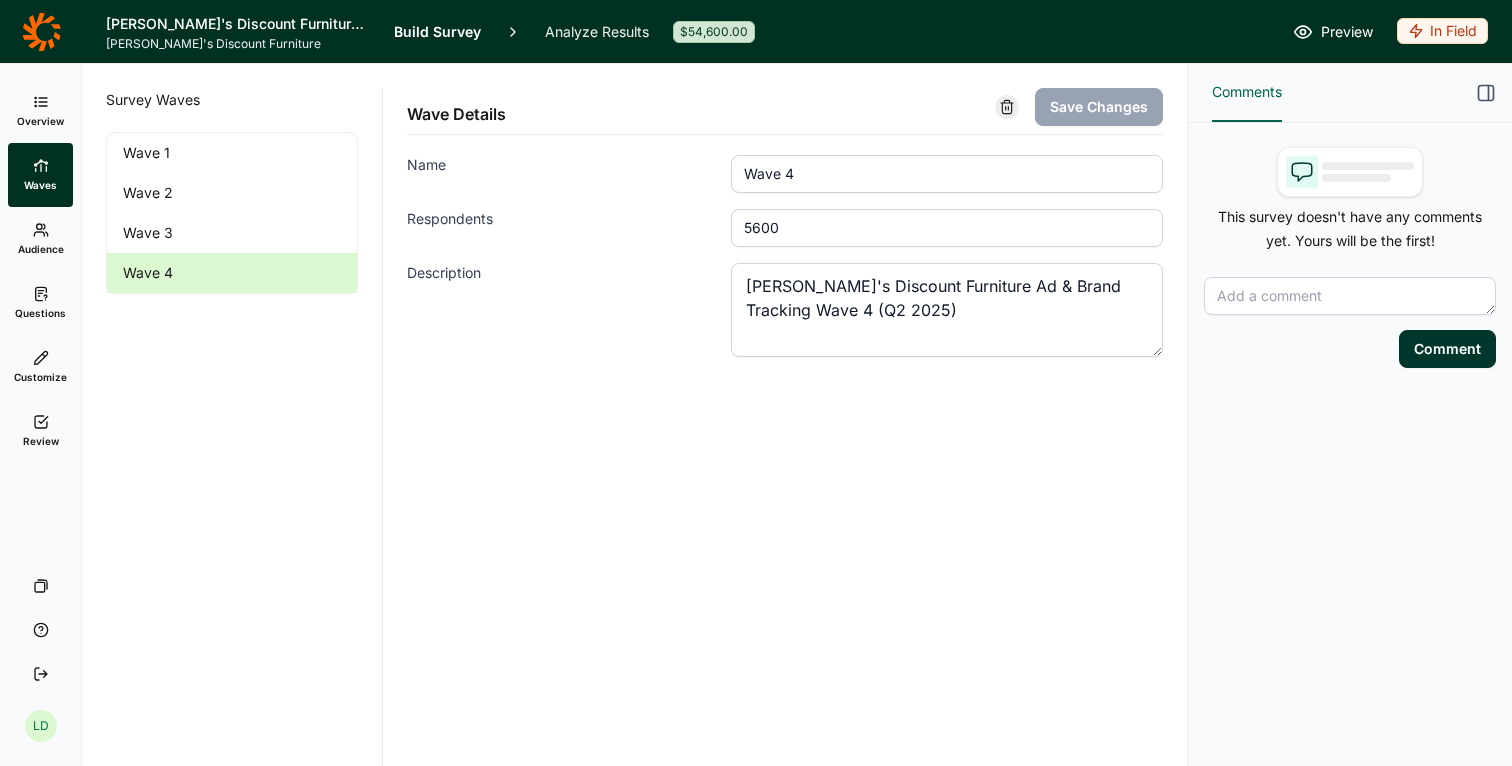 click on "5600" at bounding box center (947, 228) 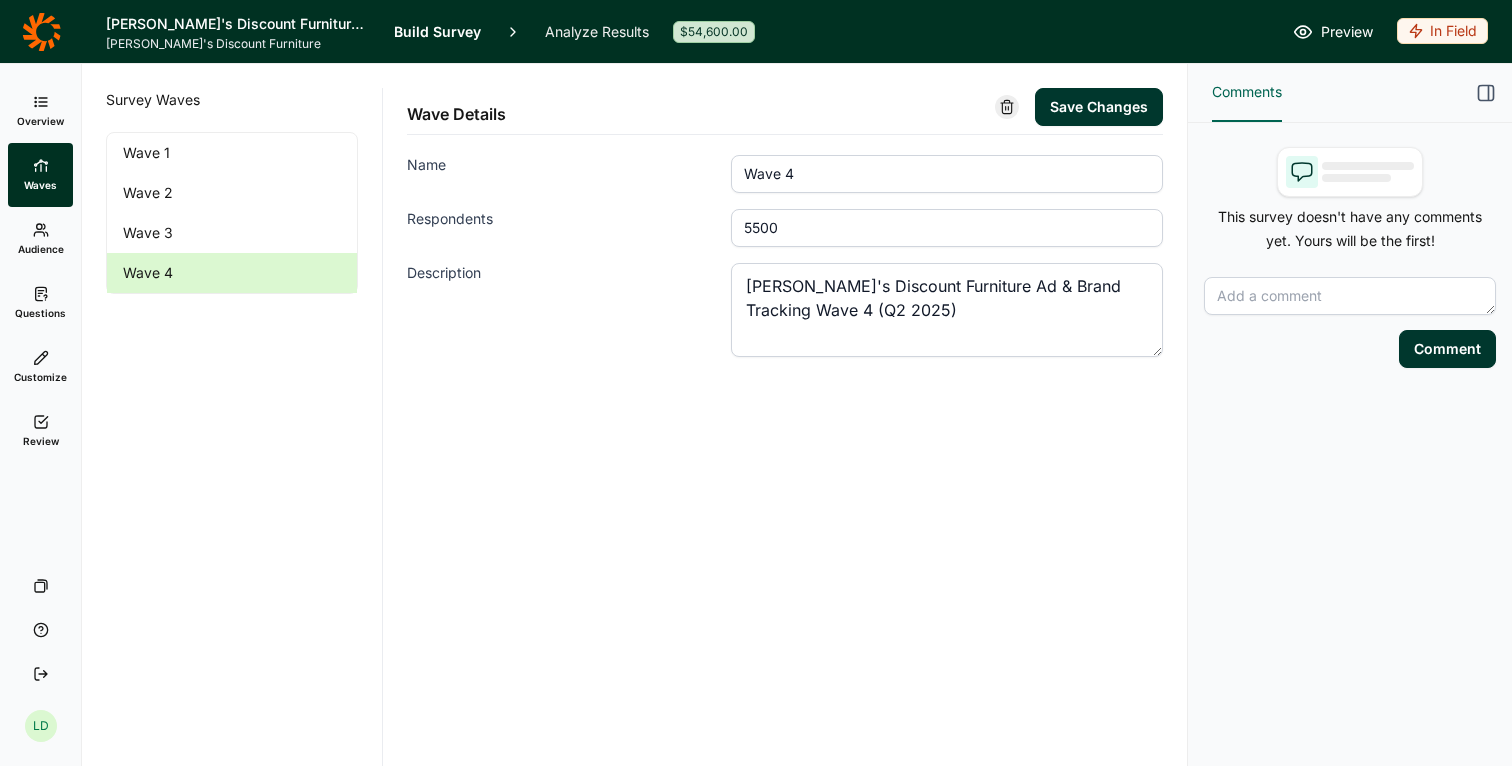 type on "5500" 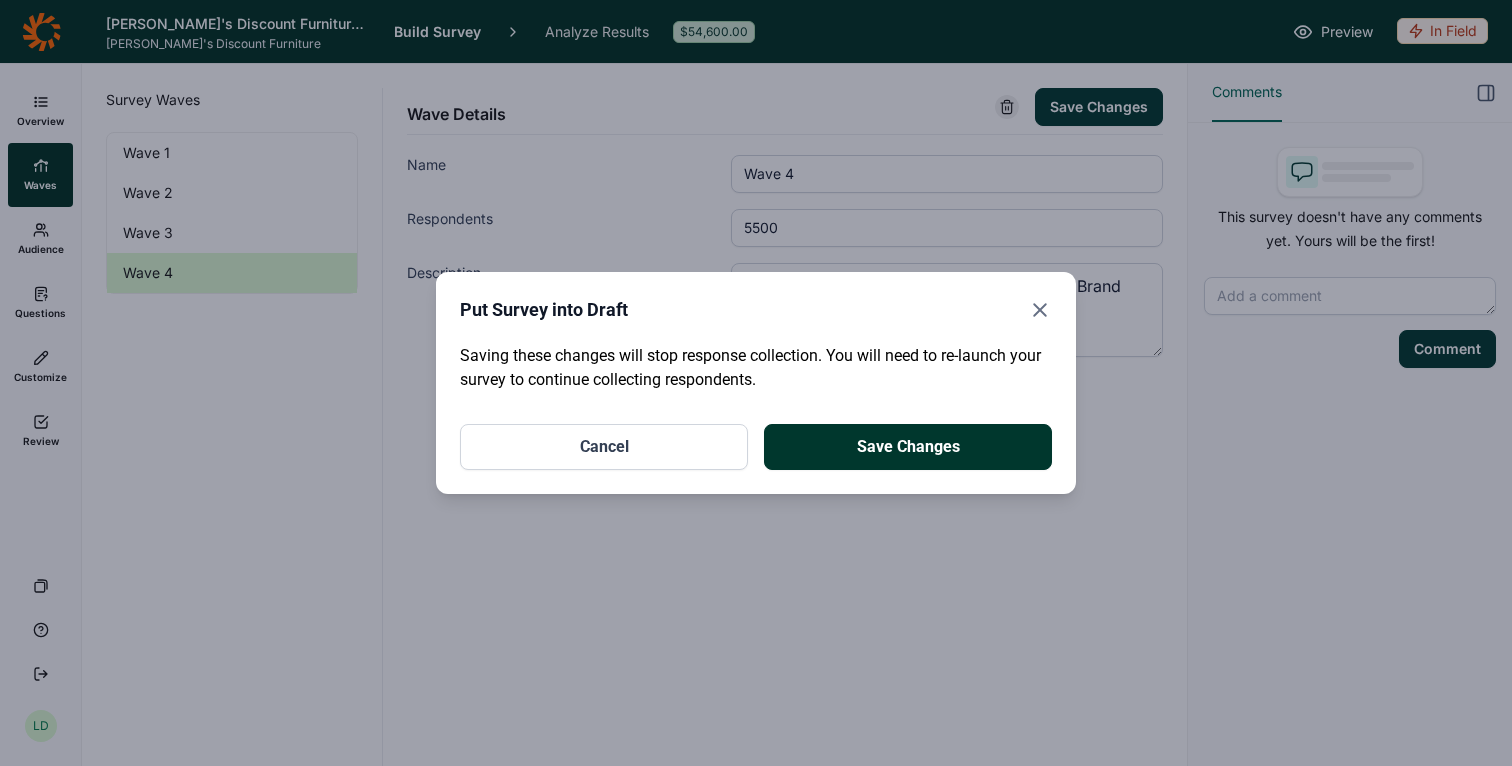 click on "Save Changes" at bounding box center (908, 447) 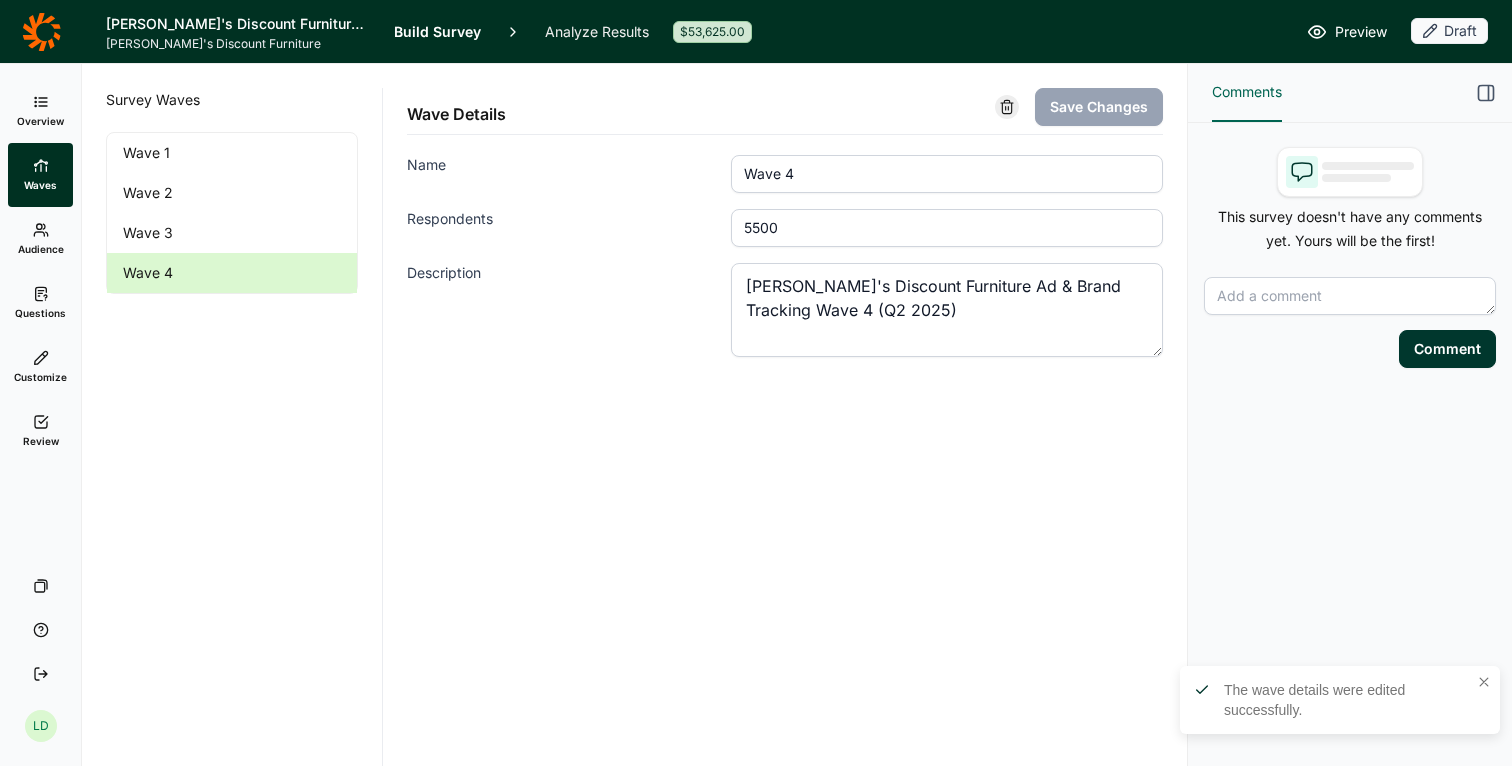 click 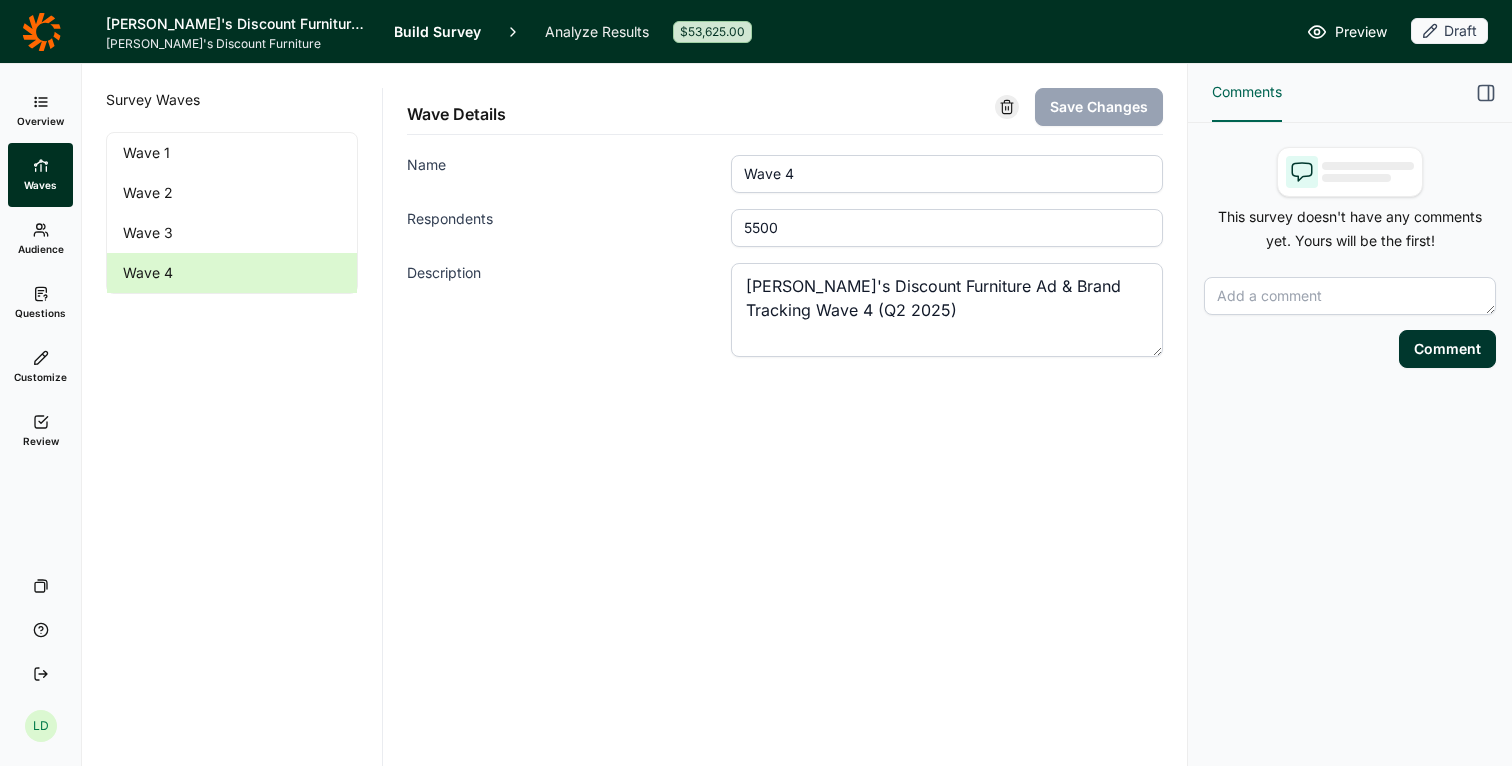 click on "Audience" at bounding box center (40, 239) 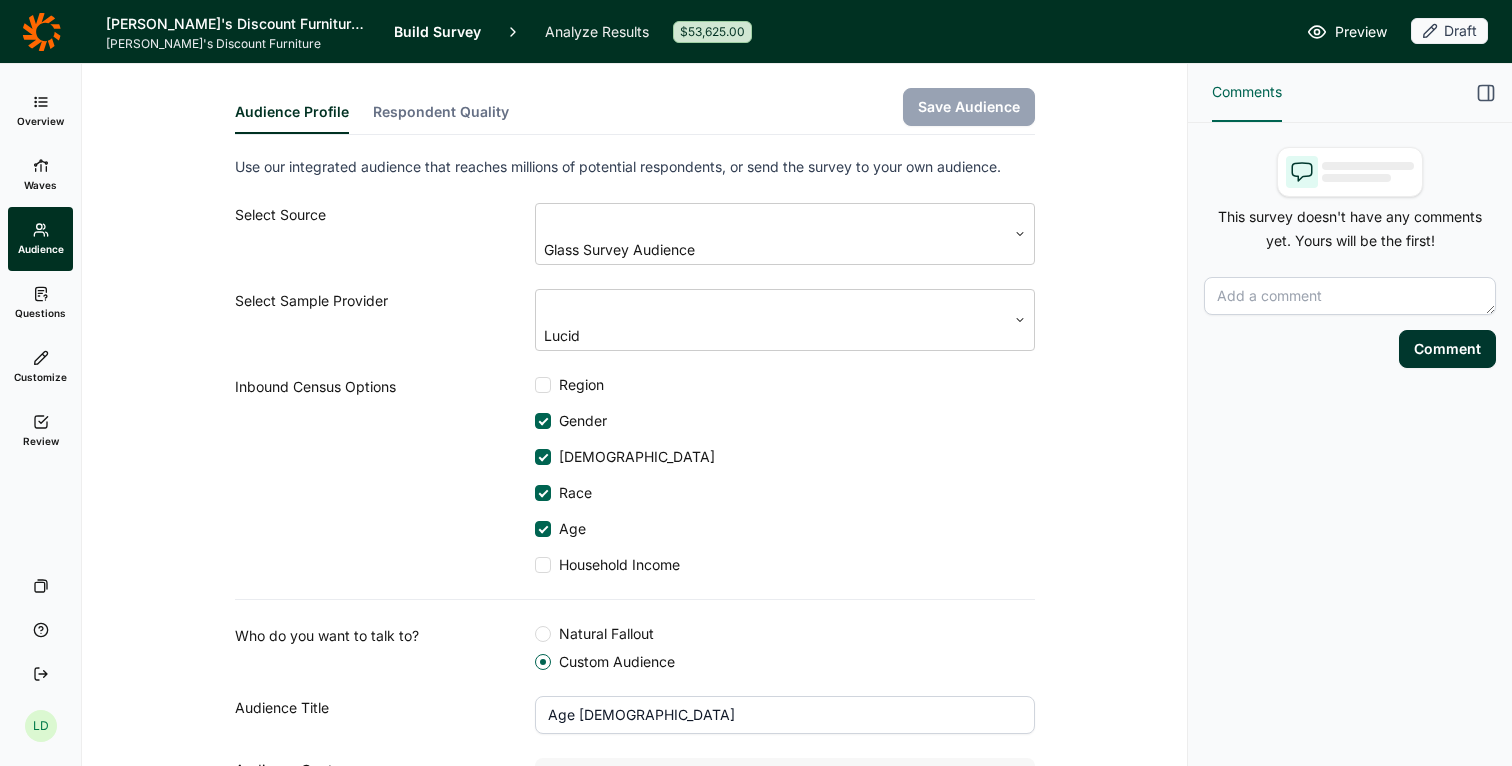 click on "Waves" at bounding box center [40, 175] 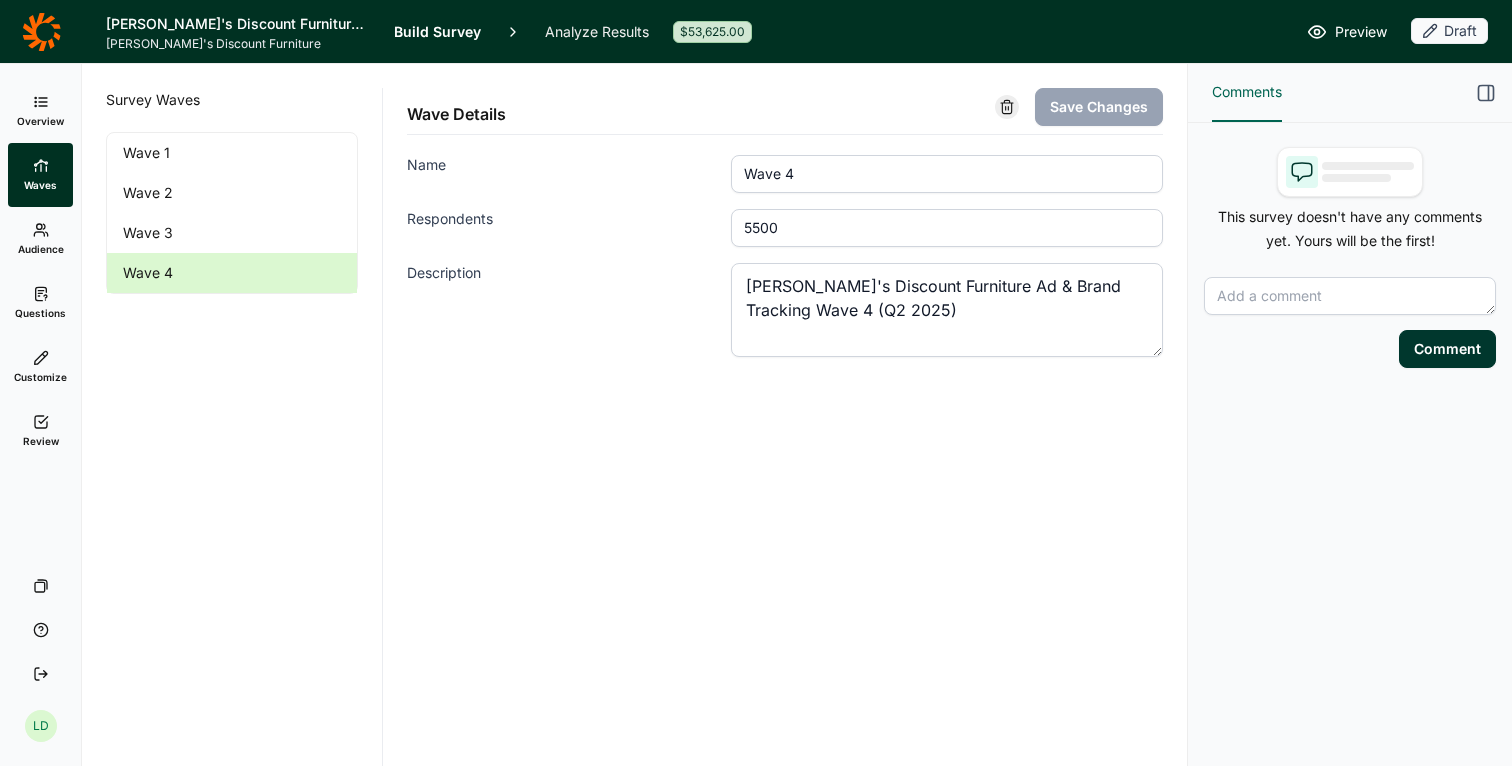 click on "Analyze Results" at bounding box center (597, 31) 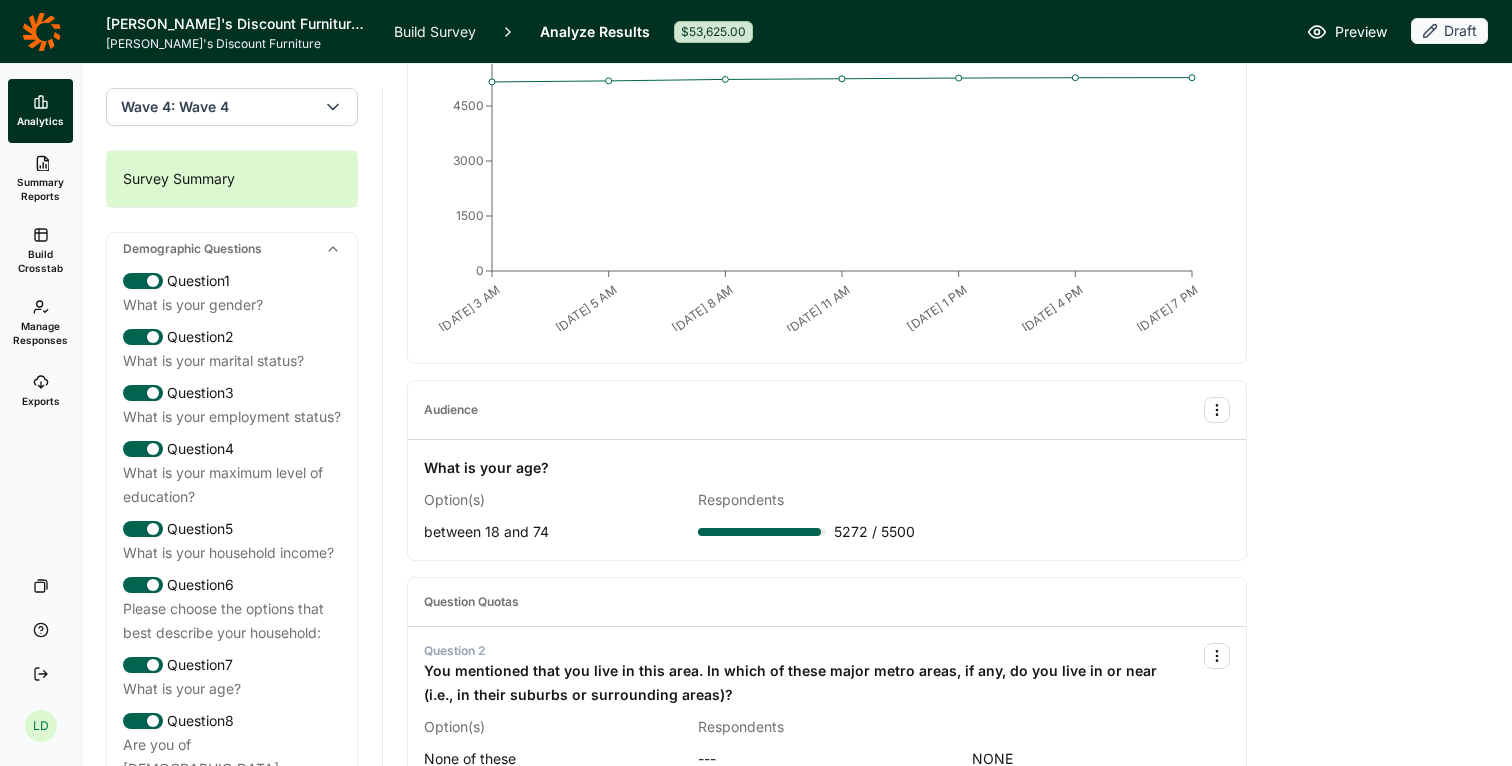 scroll, scrollTop: 0, scrollLeft: 0, axis: both 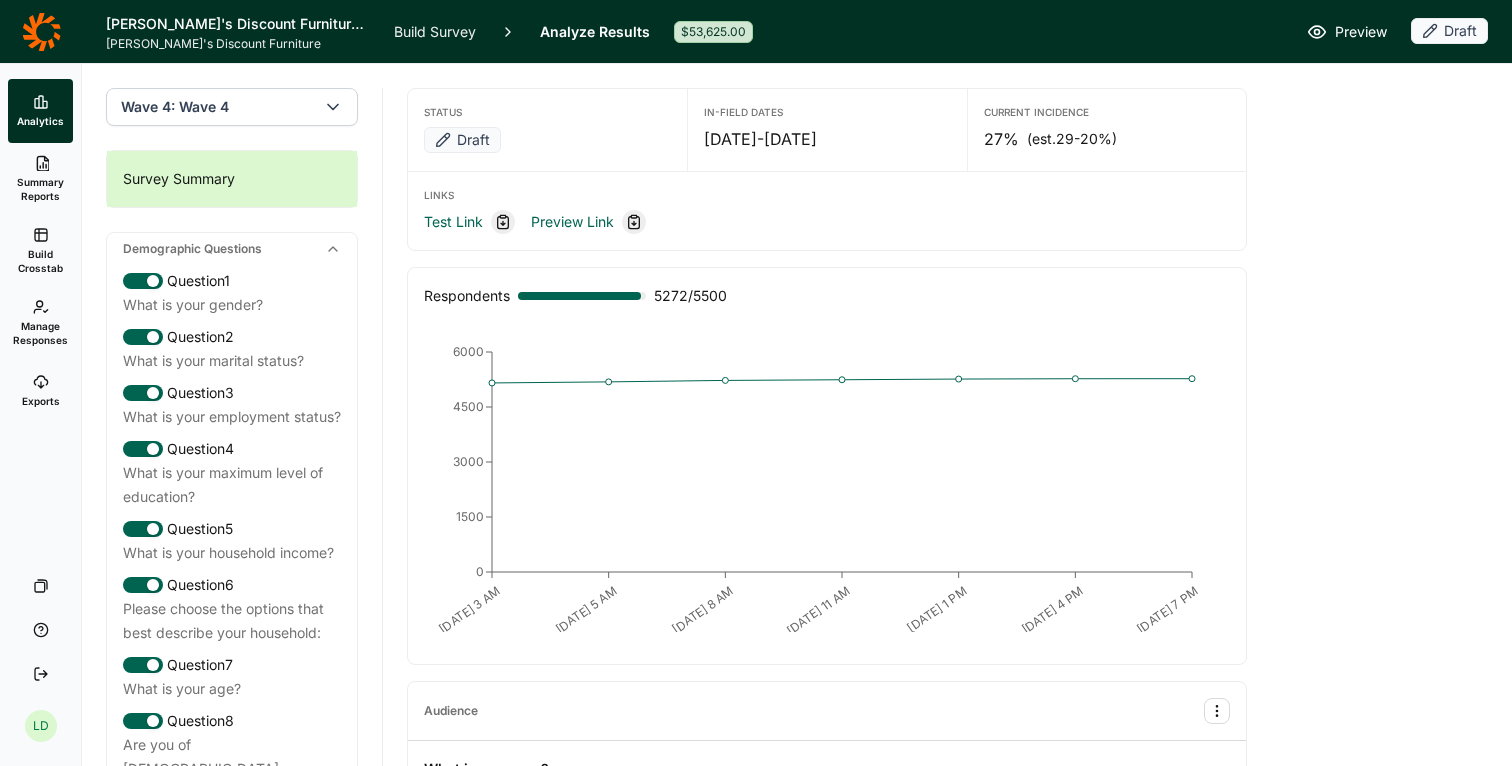 click on "Build Crosstab" at bounding box center (40, 261) 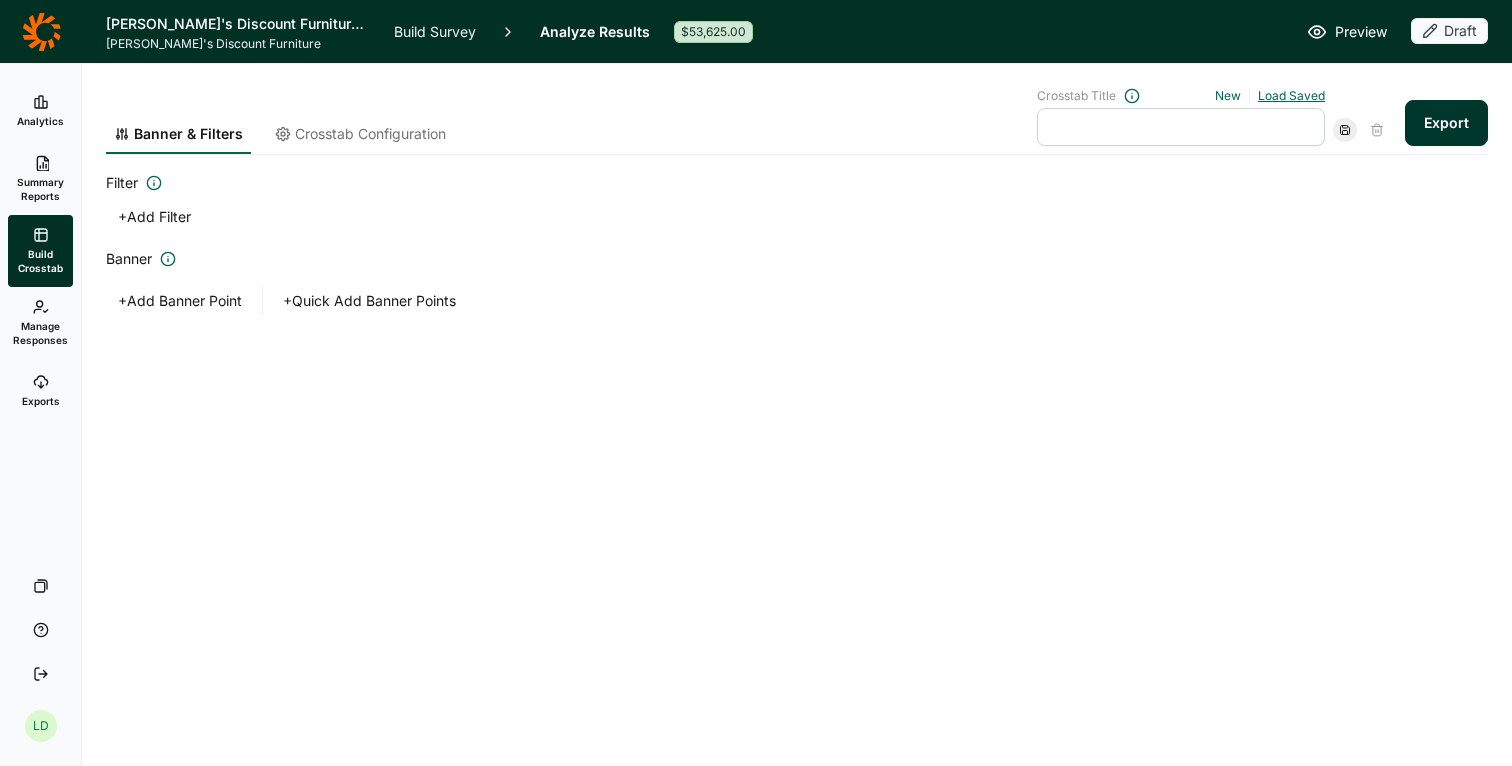 click on "Load Saved" at bounding box center (1291, 95) 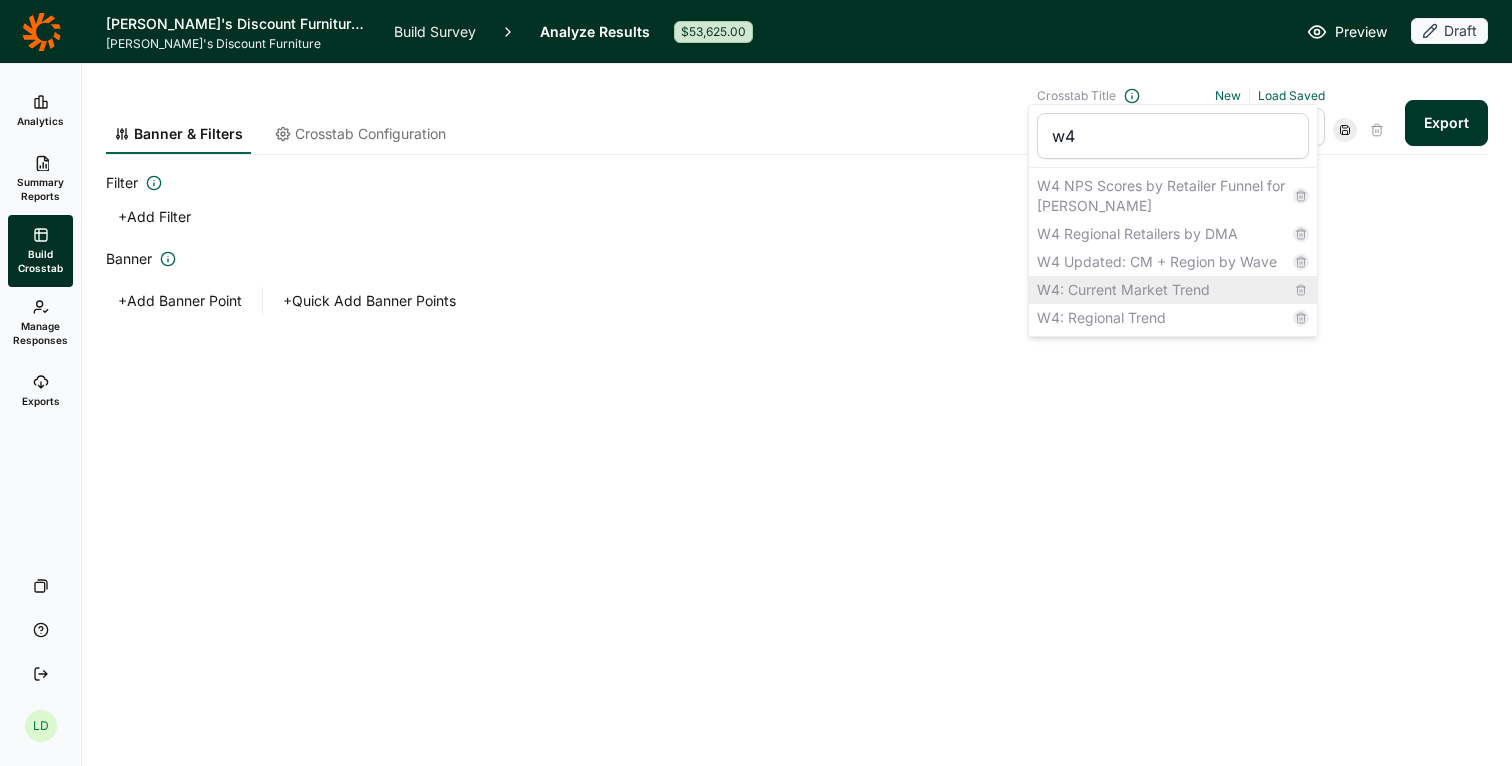 type on "w4" 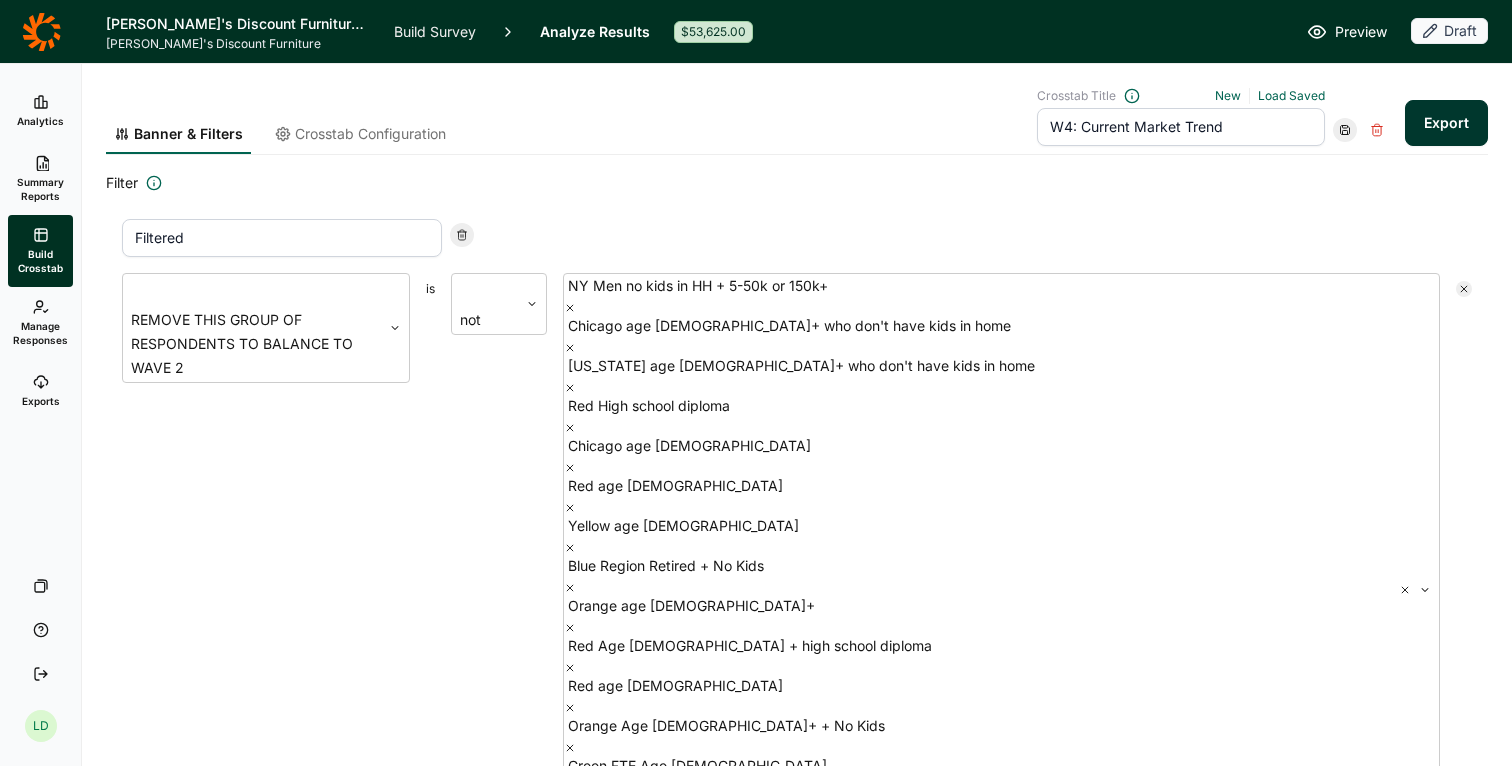 click on "Export" at bounding box center (1446, 123) 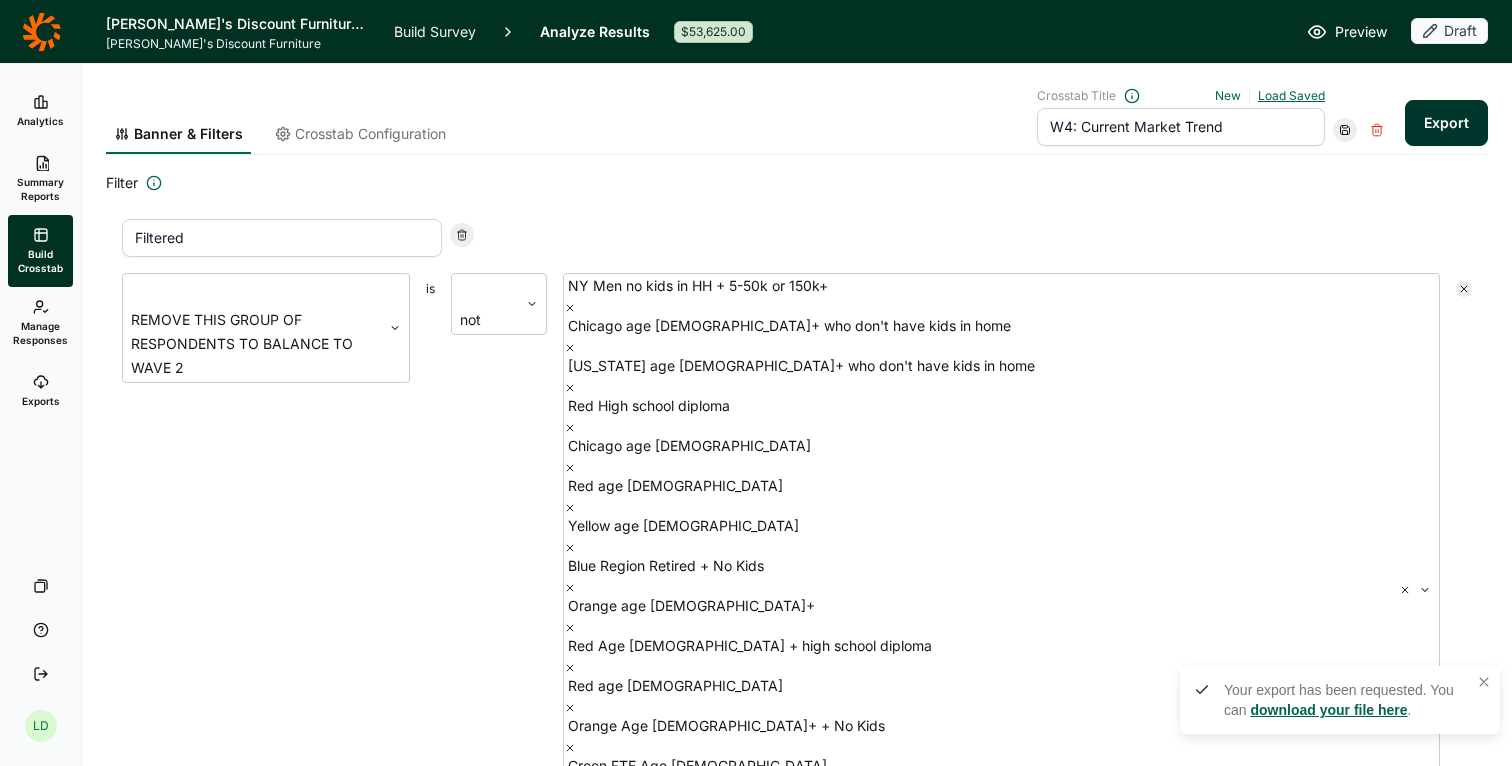 click on "Load Saved" at bounding box center [1291, 95] 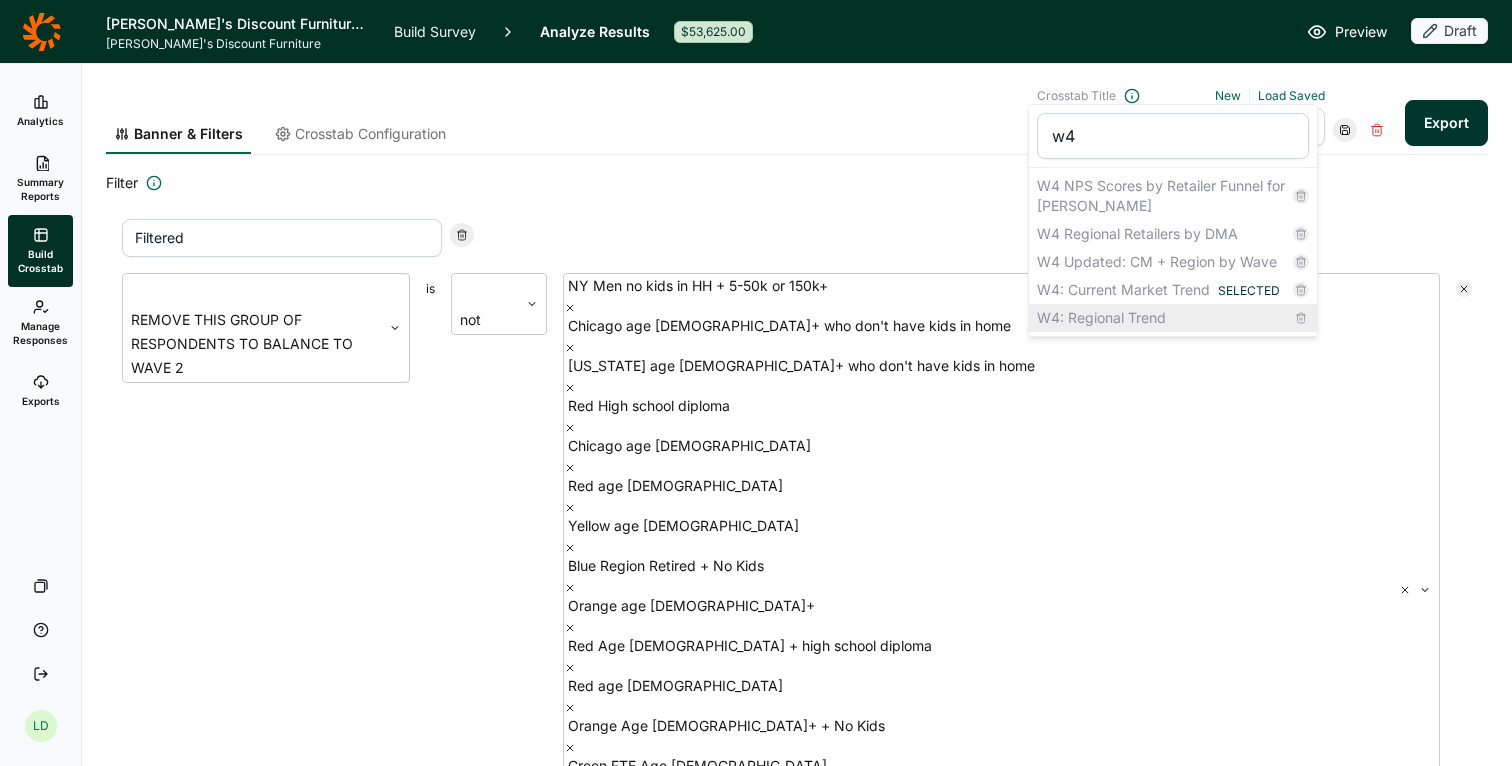 type on "w4" 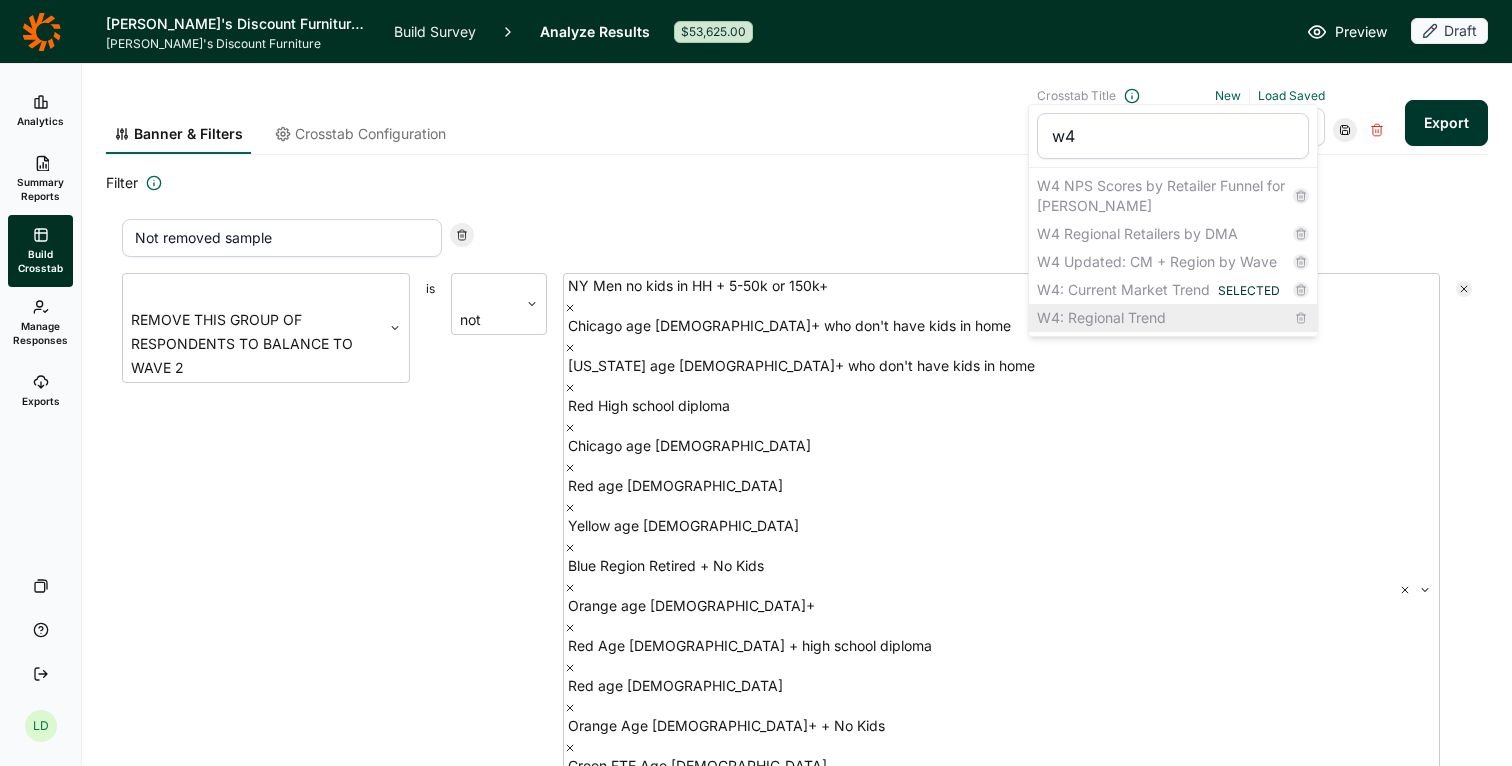 type on "Wave 1 - Red" 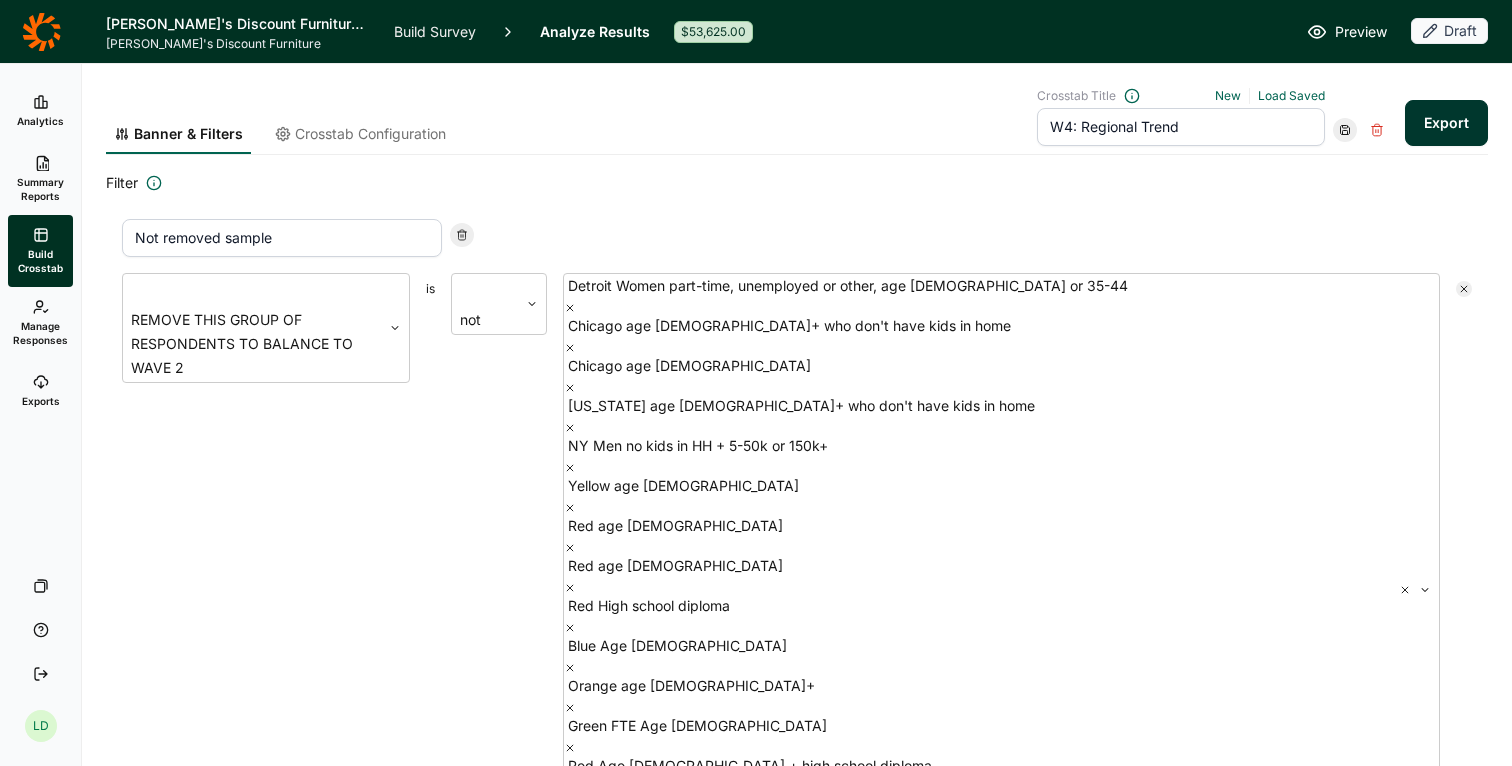 click on "Export" at bounding box center (1446, 123) 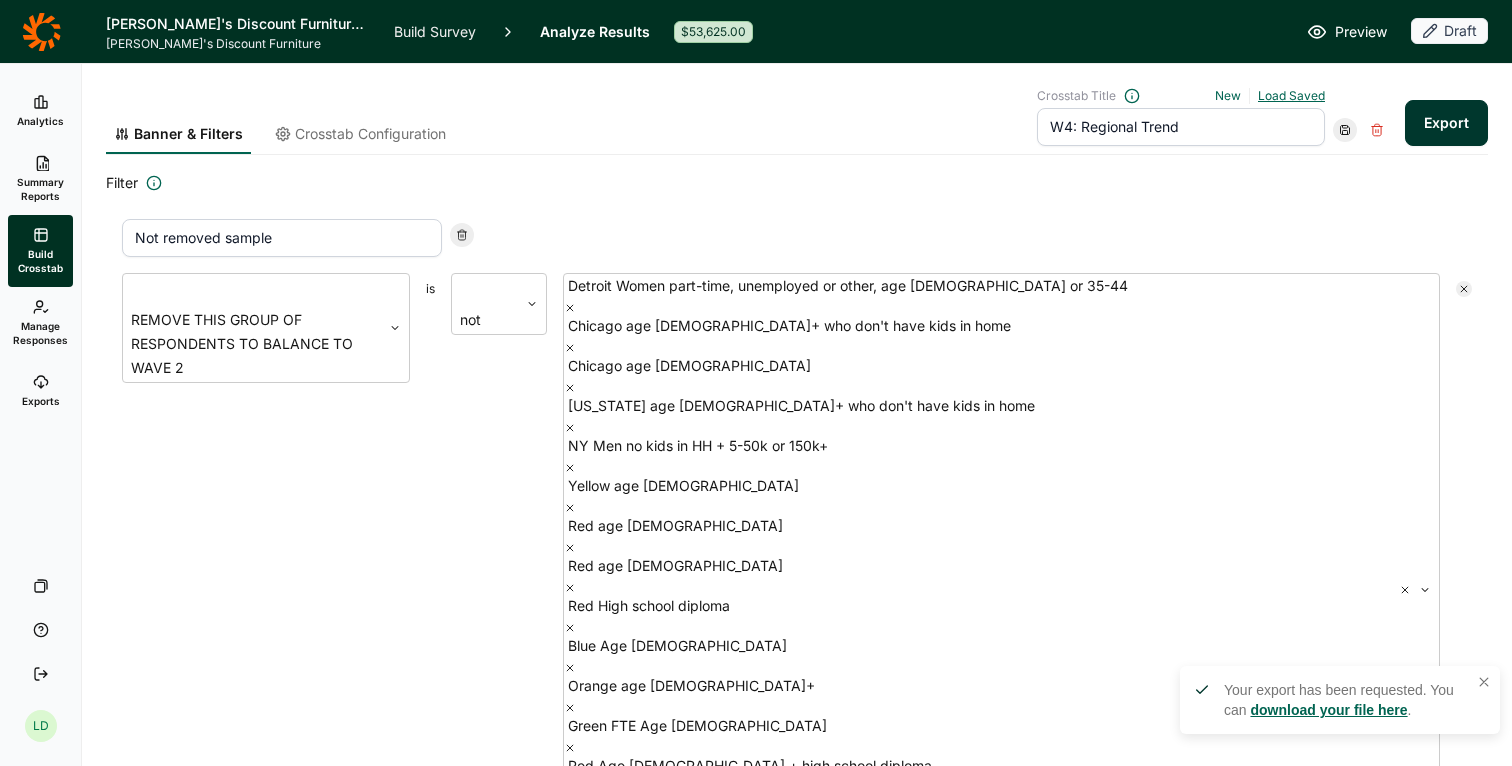 click on "Load Saved" at bounding box center [1291, 95] 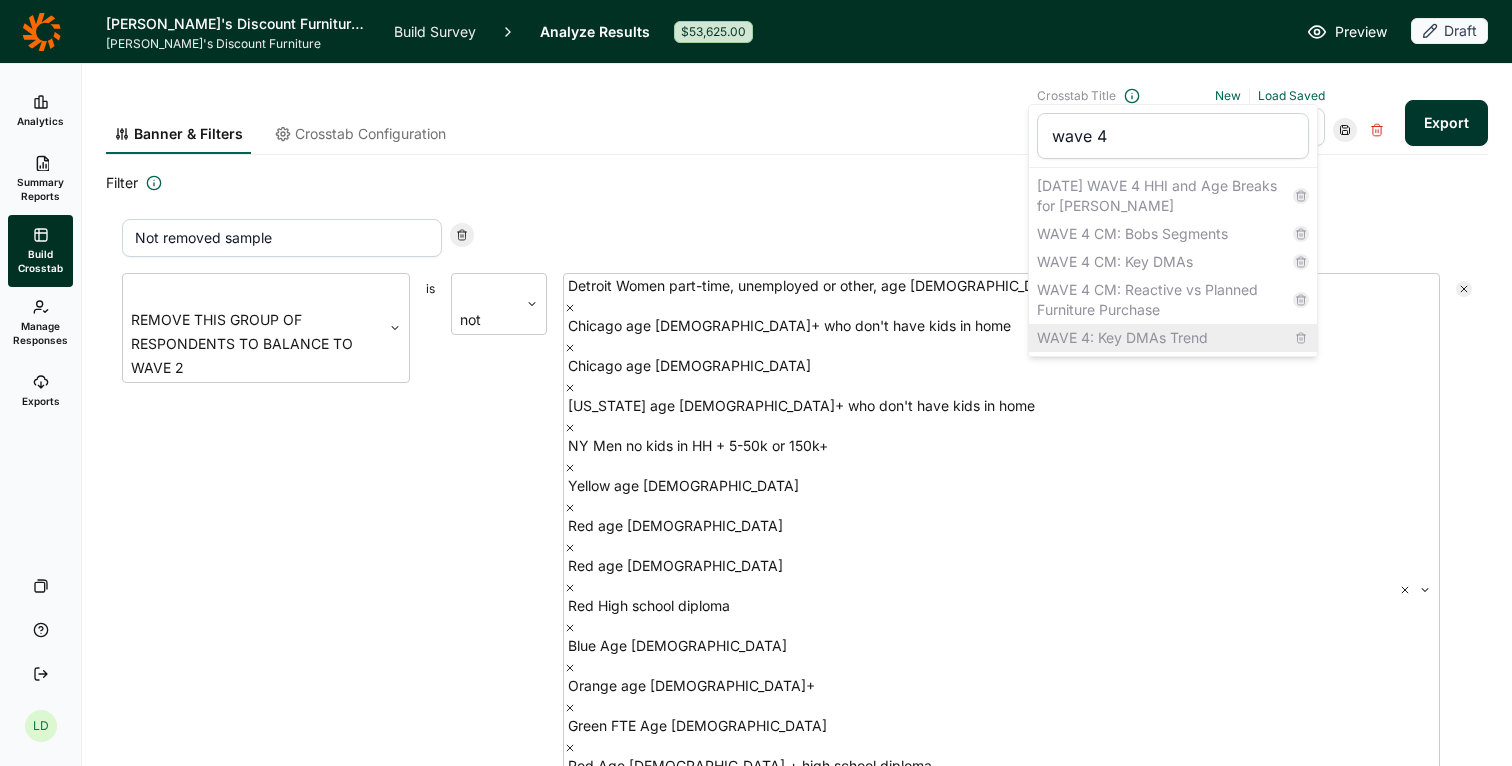 type on "wave 4" 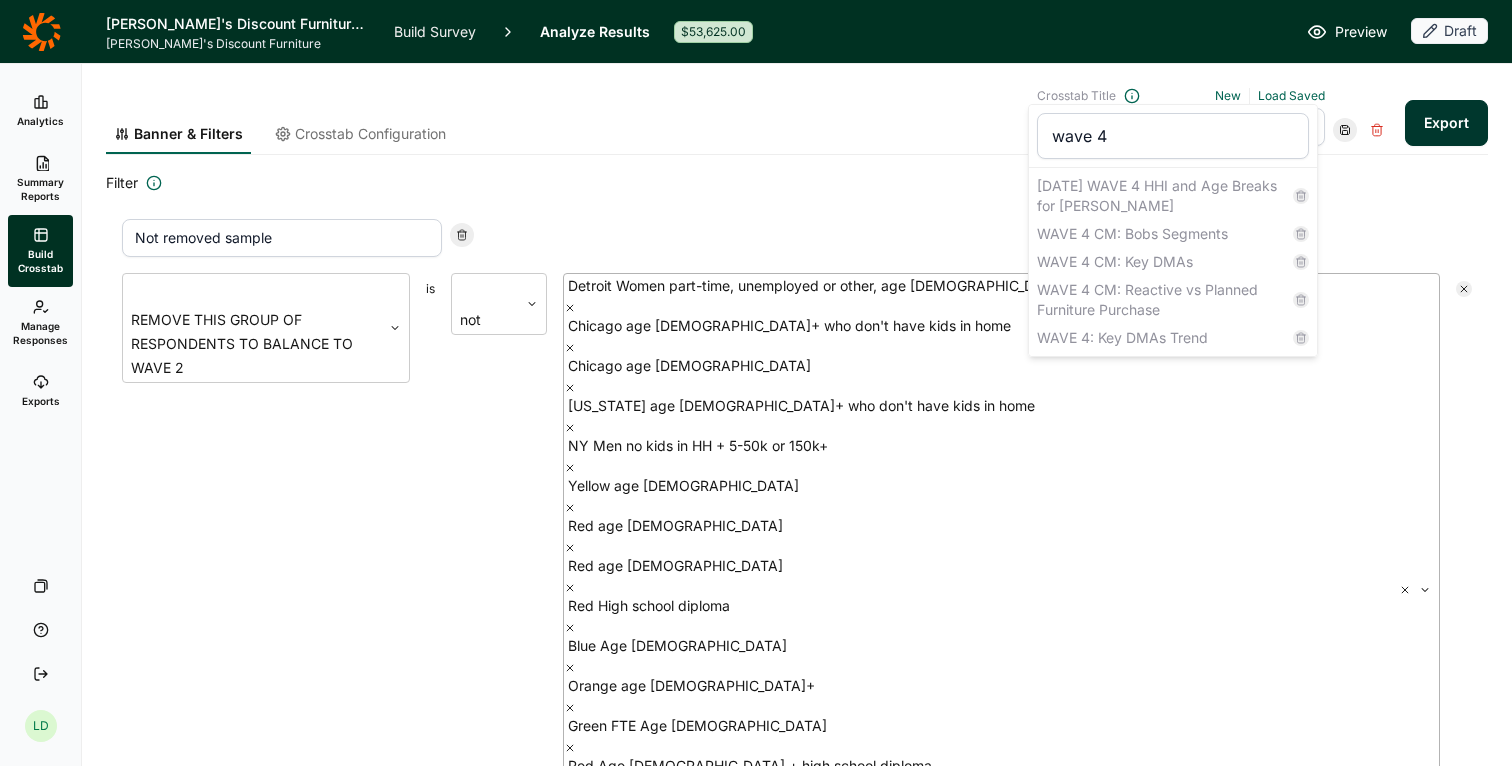 click on "WAVE 4: Key DMAs Trend" at bounding box center [1173, 338] 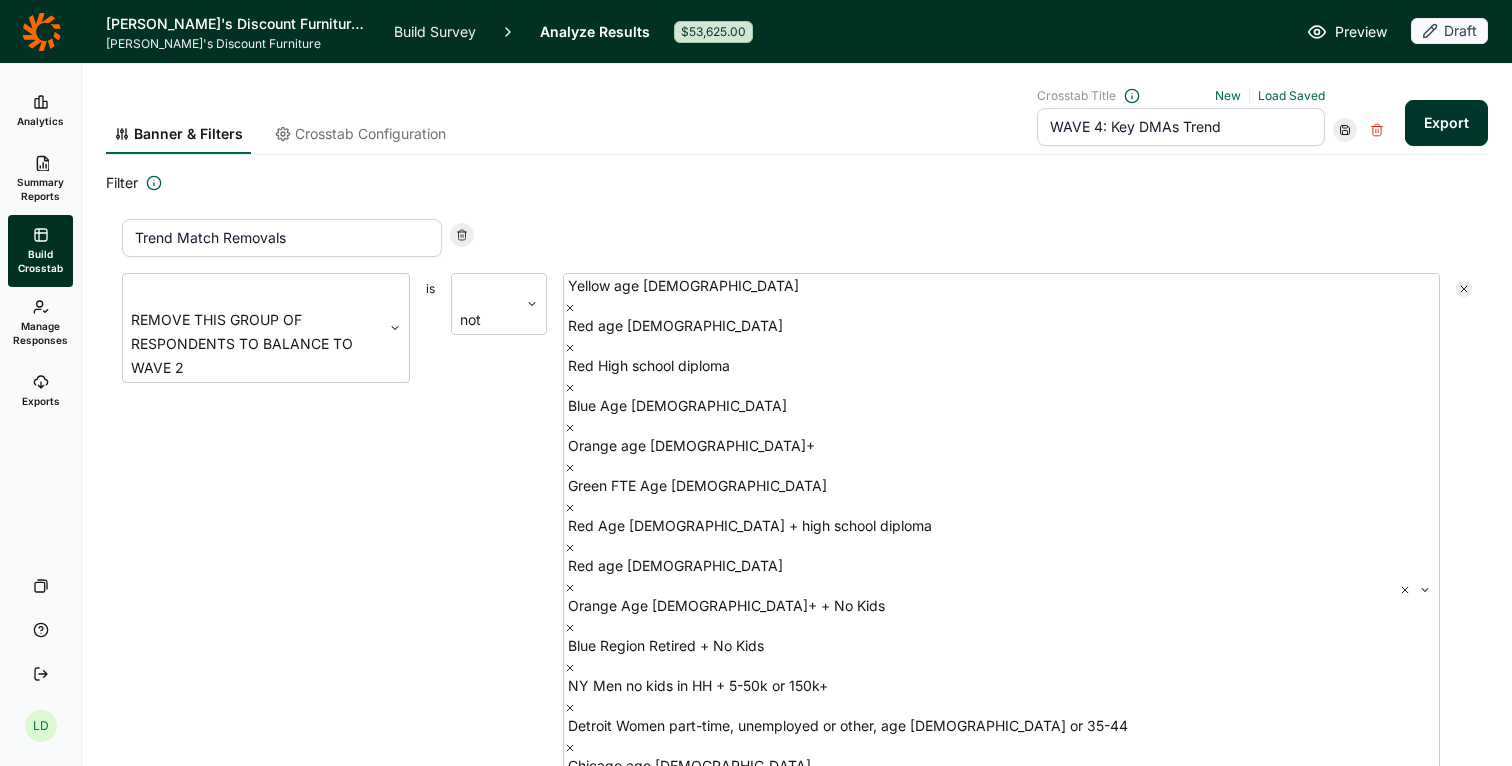 click on "Export" at bounding box center (1446, 123) 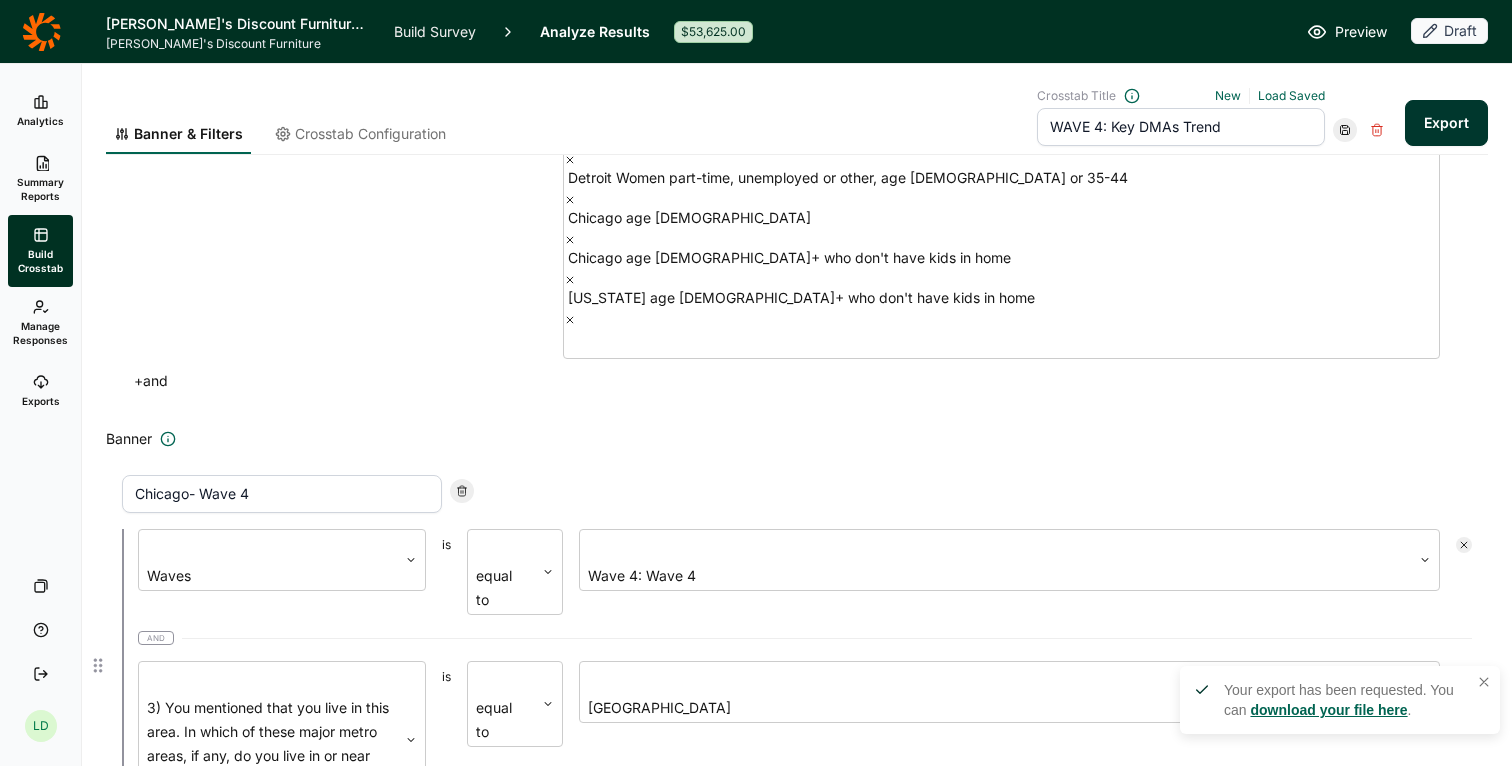 scroll, scrollTop: 549, scrollLeft: 0, axis: vertical 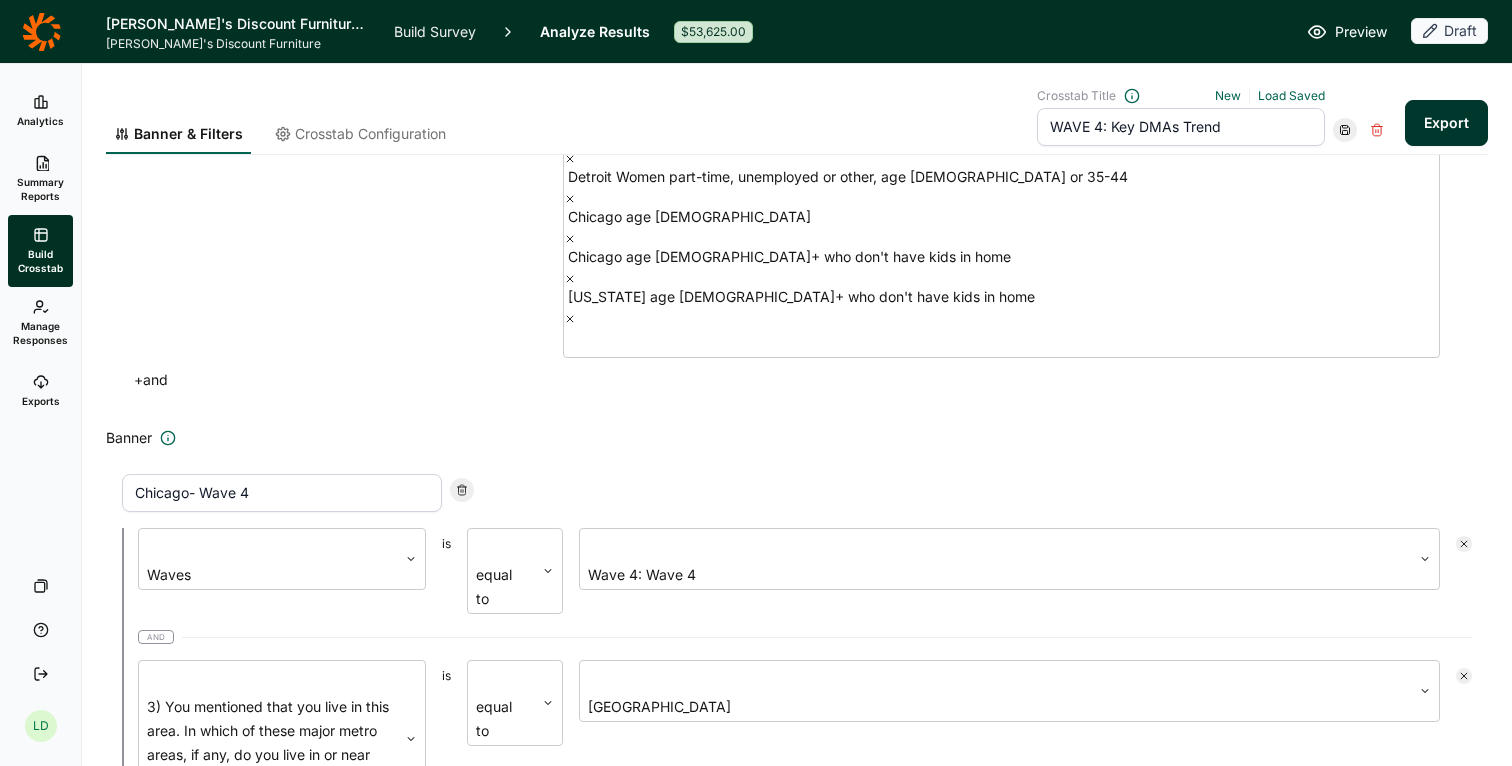 click on "Exports" at bounding box center (40, 391) 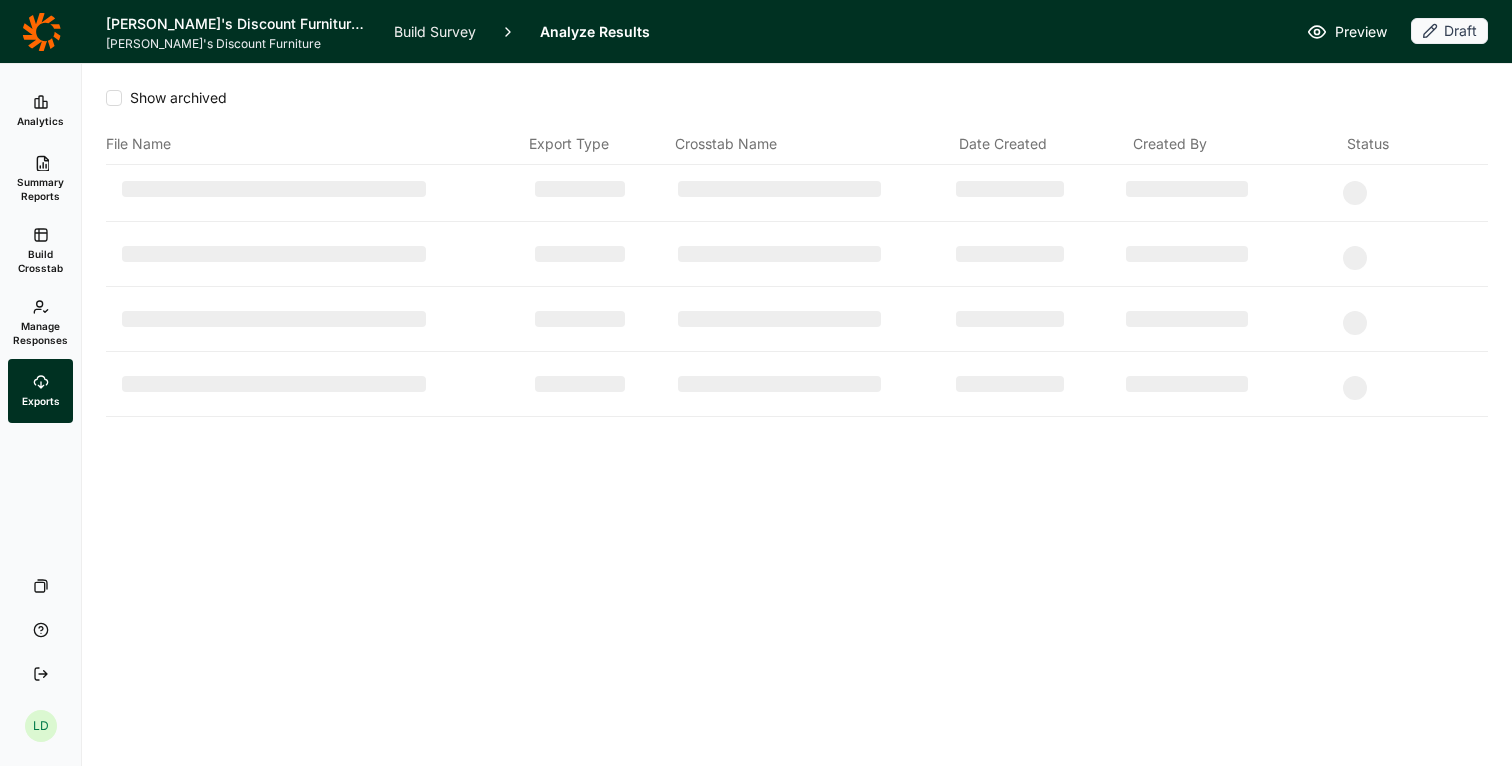 scroll, scrollTop: 0, scrollLeft: 0, axis: both 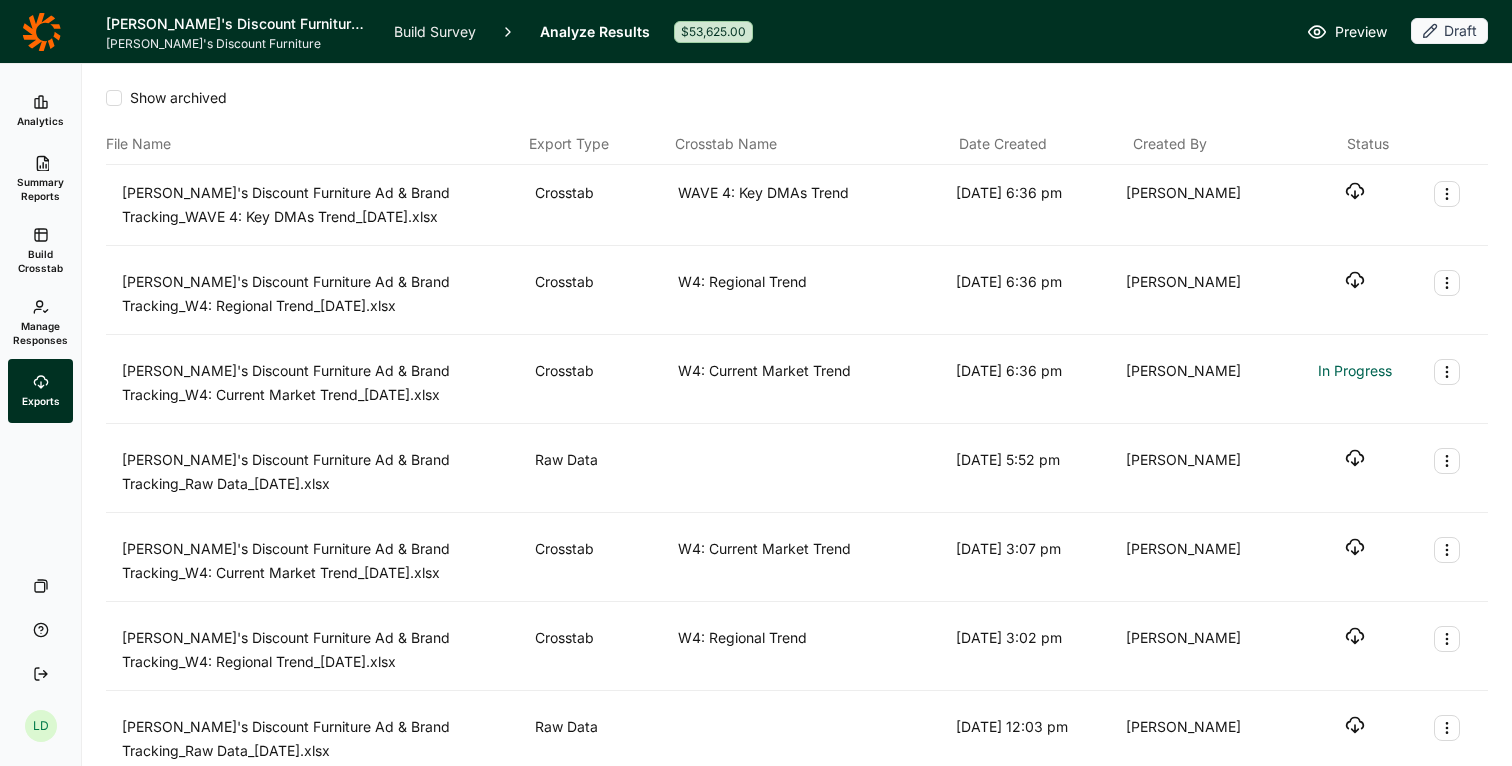 click 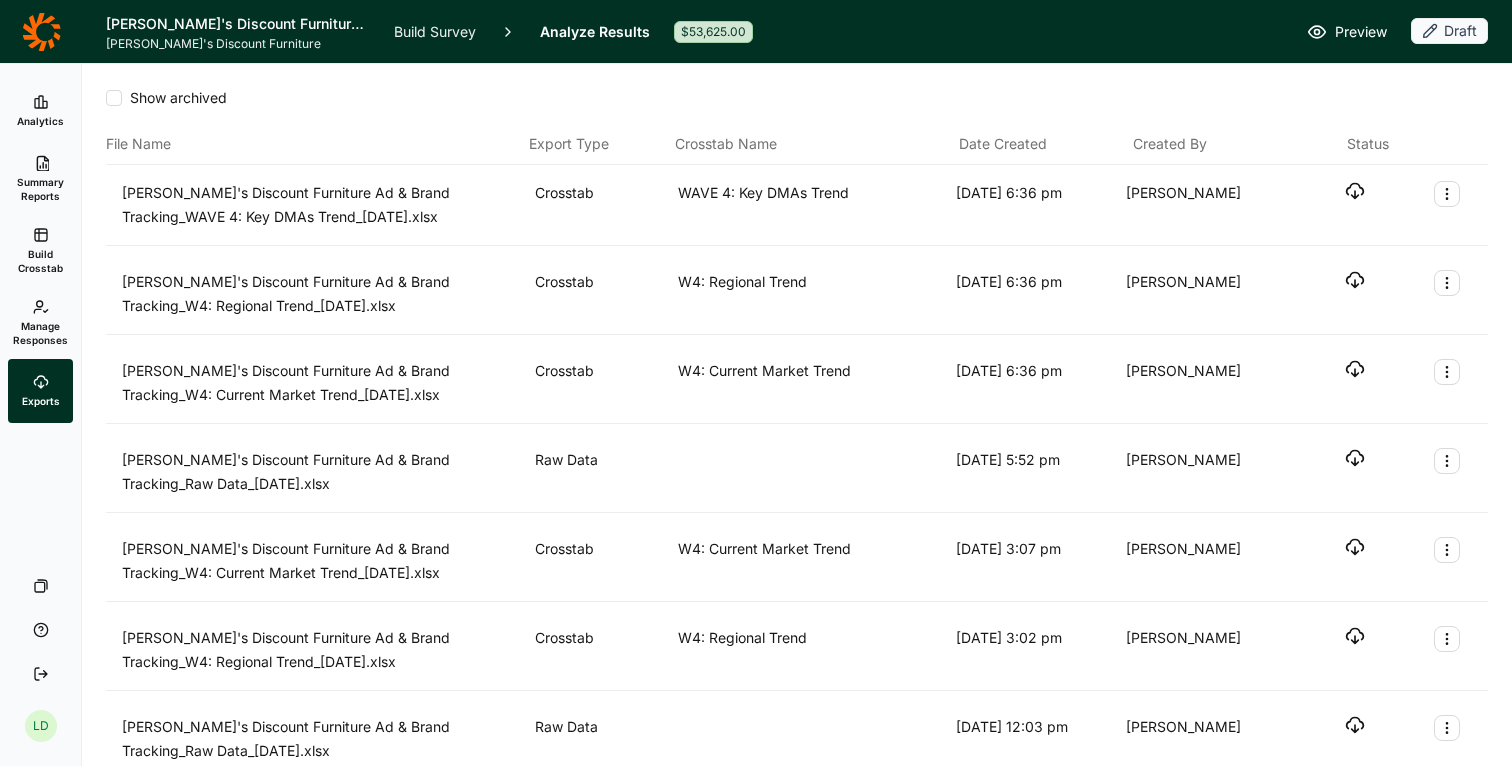 click 